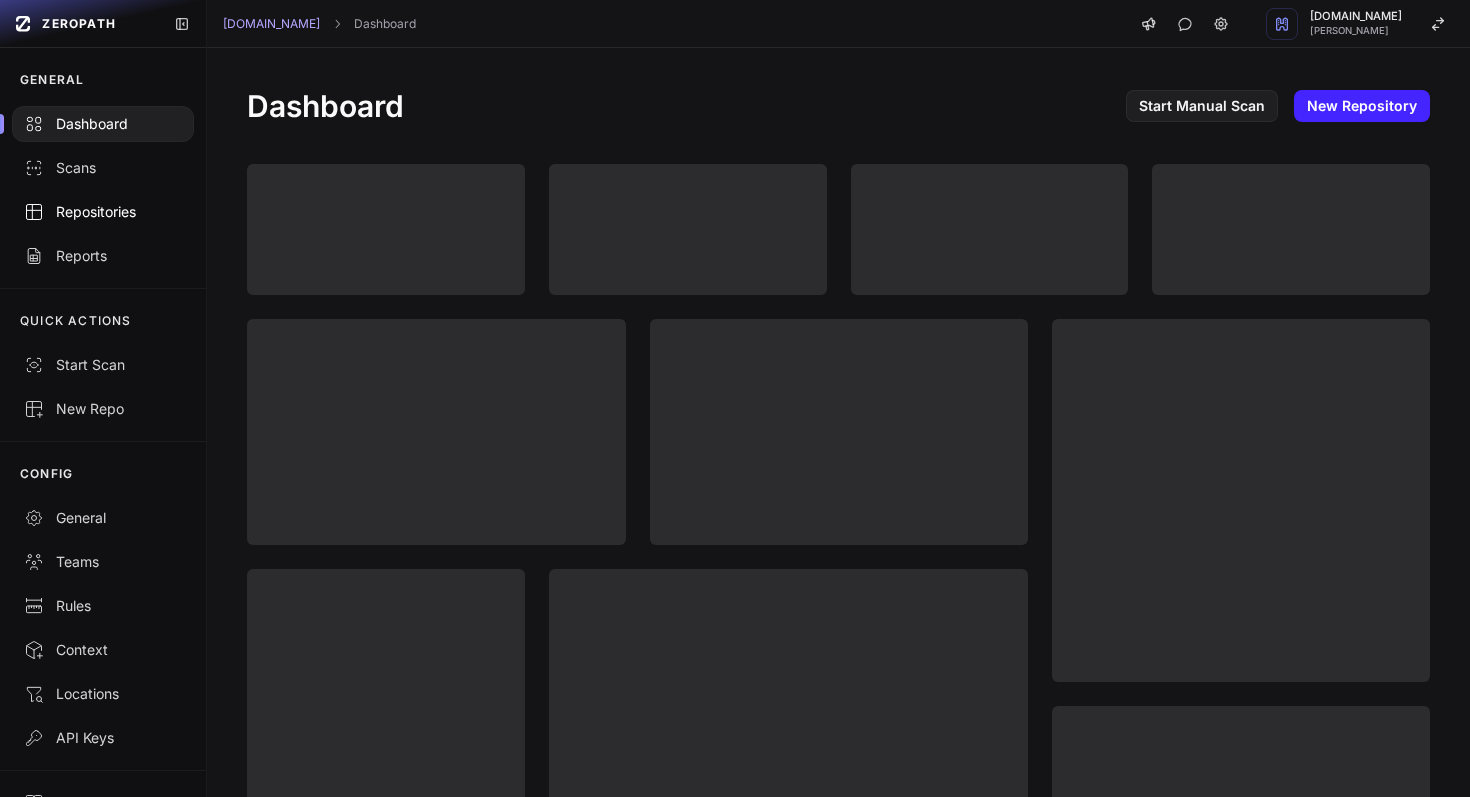 scroll, scrollTop: 0, scrollLeft: 0, axis: both 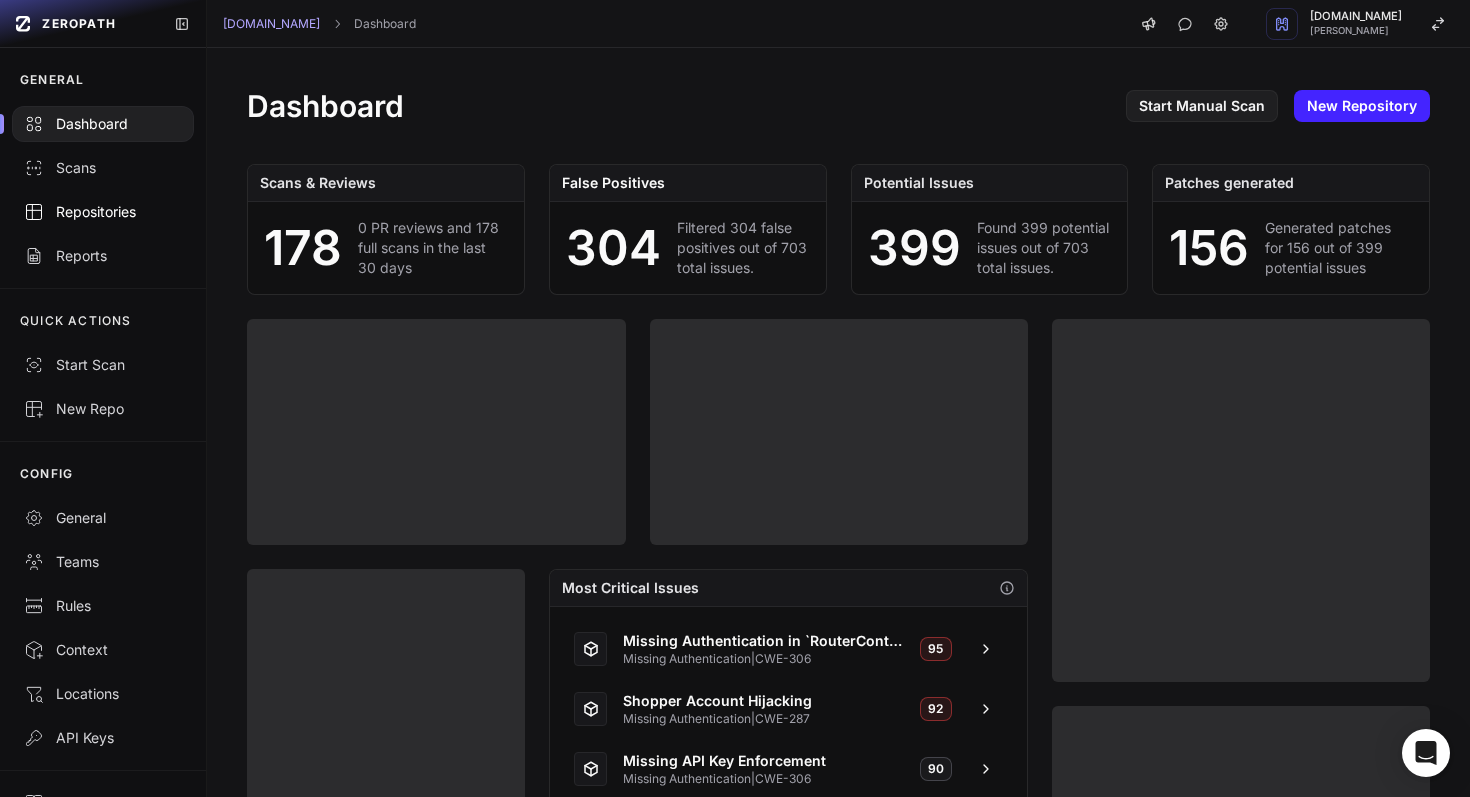click on "Repositories" at bounding box center [103, 212] 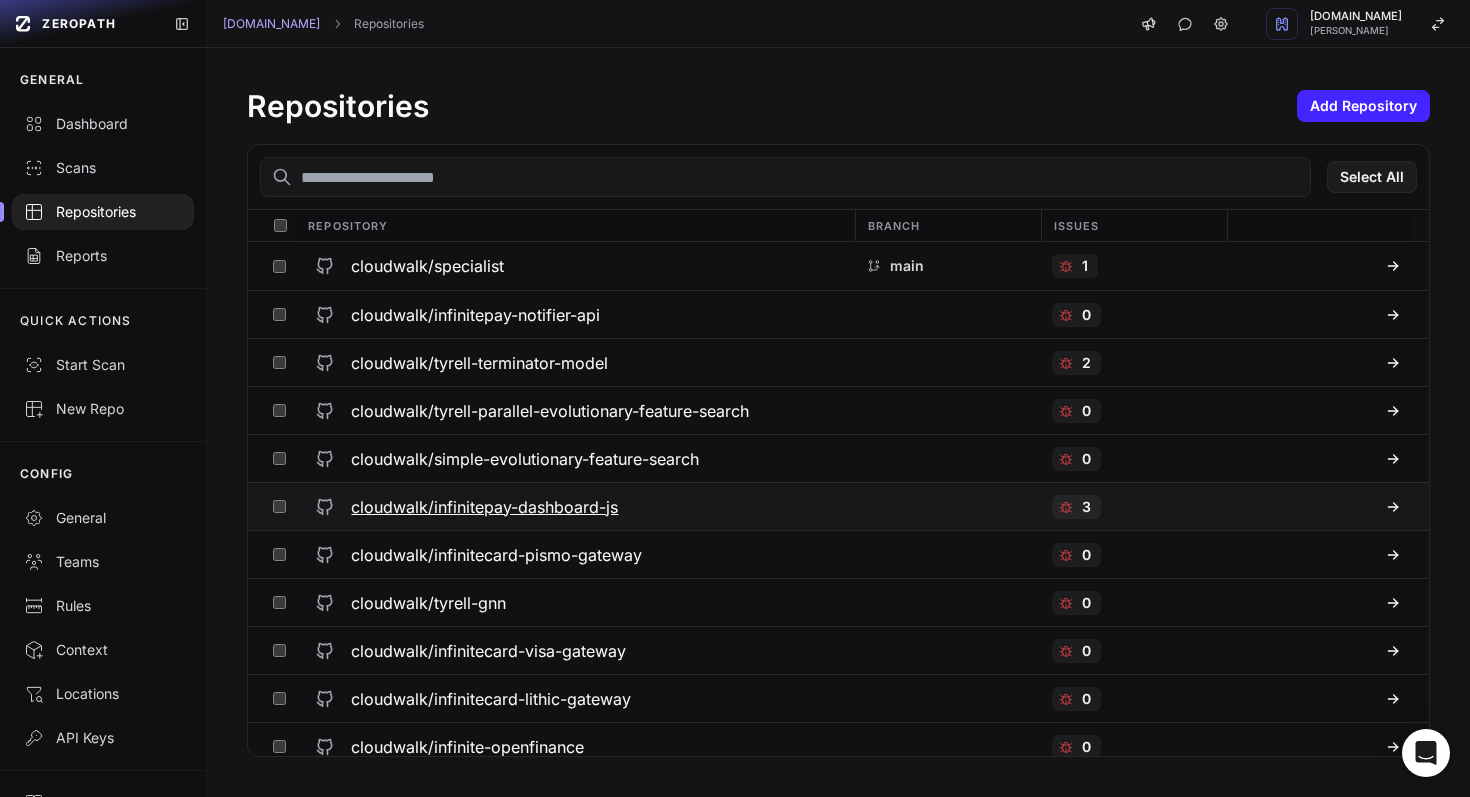 click on "cloudwalk/infinitepay-dashboard-js" at bounding box center [574, 507] 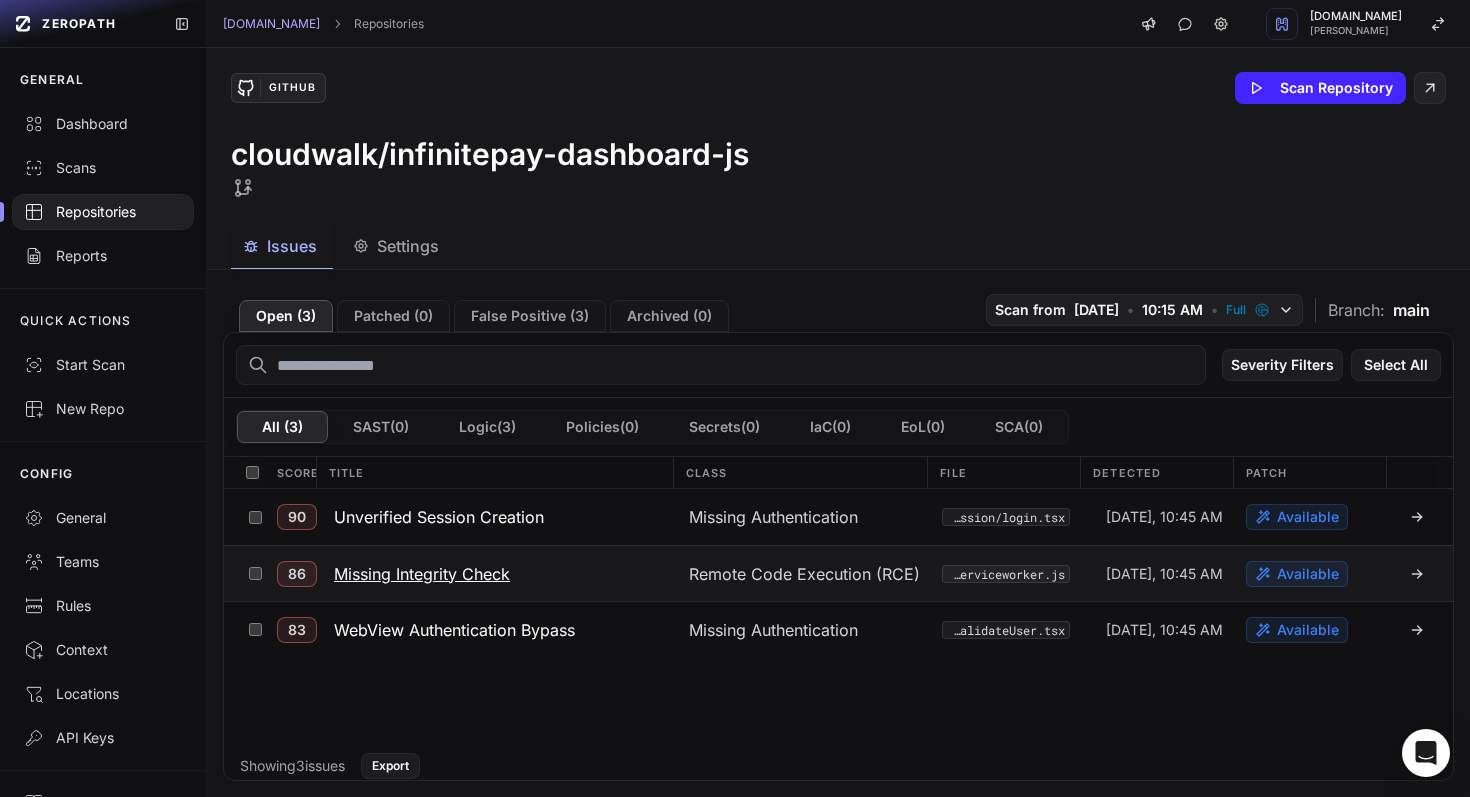 click on "Missing Integrity Check" at bounding box center (422, 574) 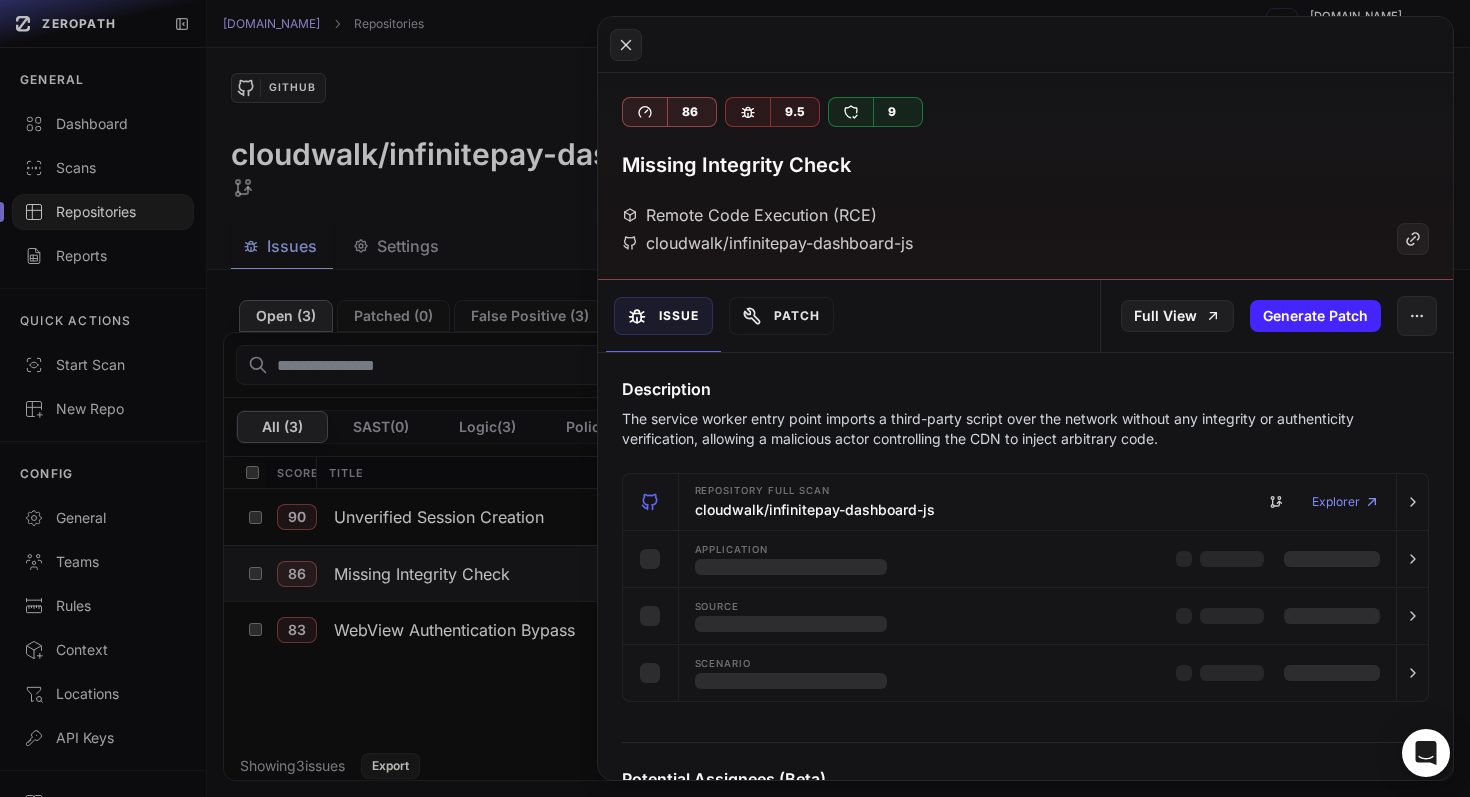type 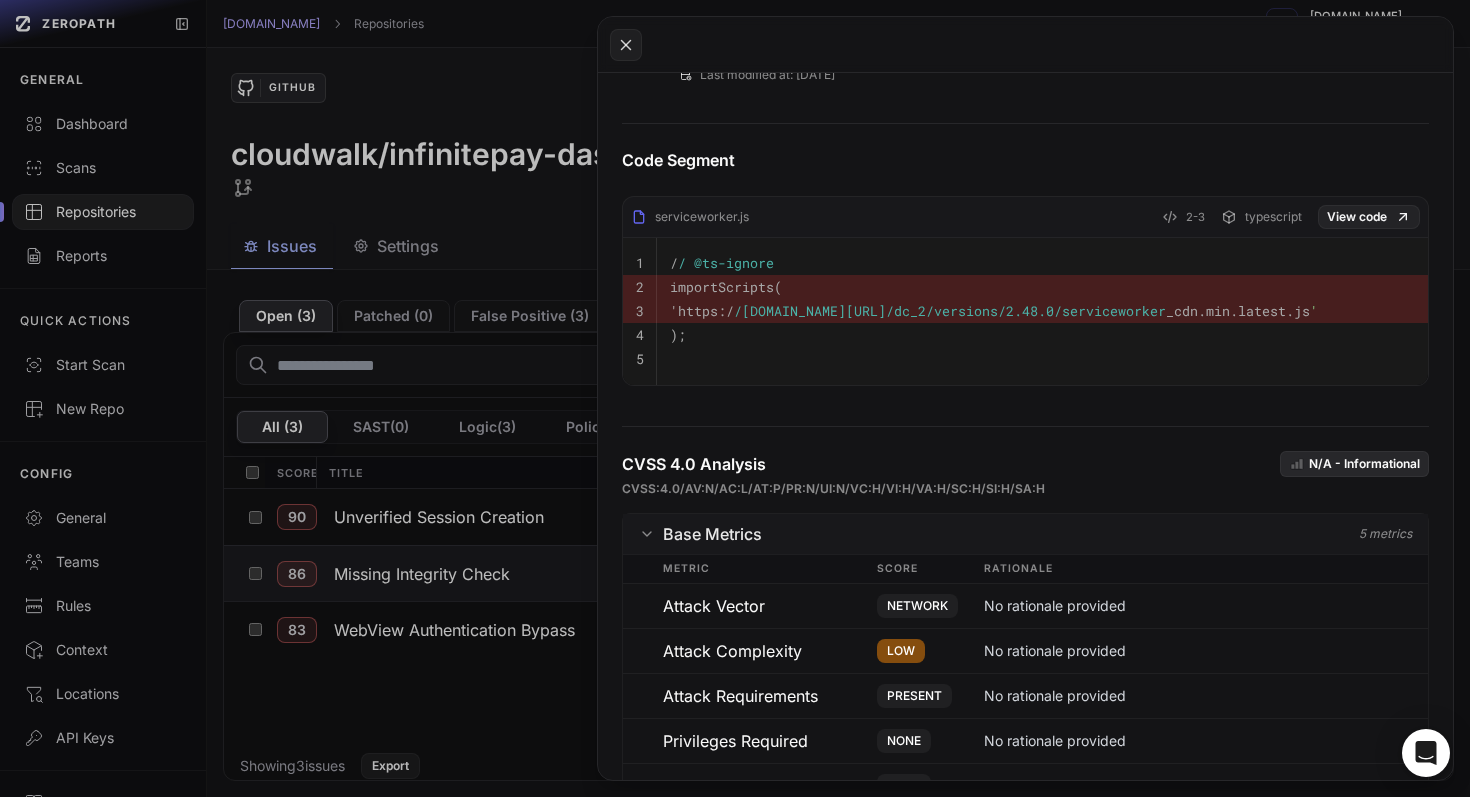 scroll, scrollTop: 957, scrollLeft: 0, axis: vertical 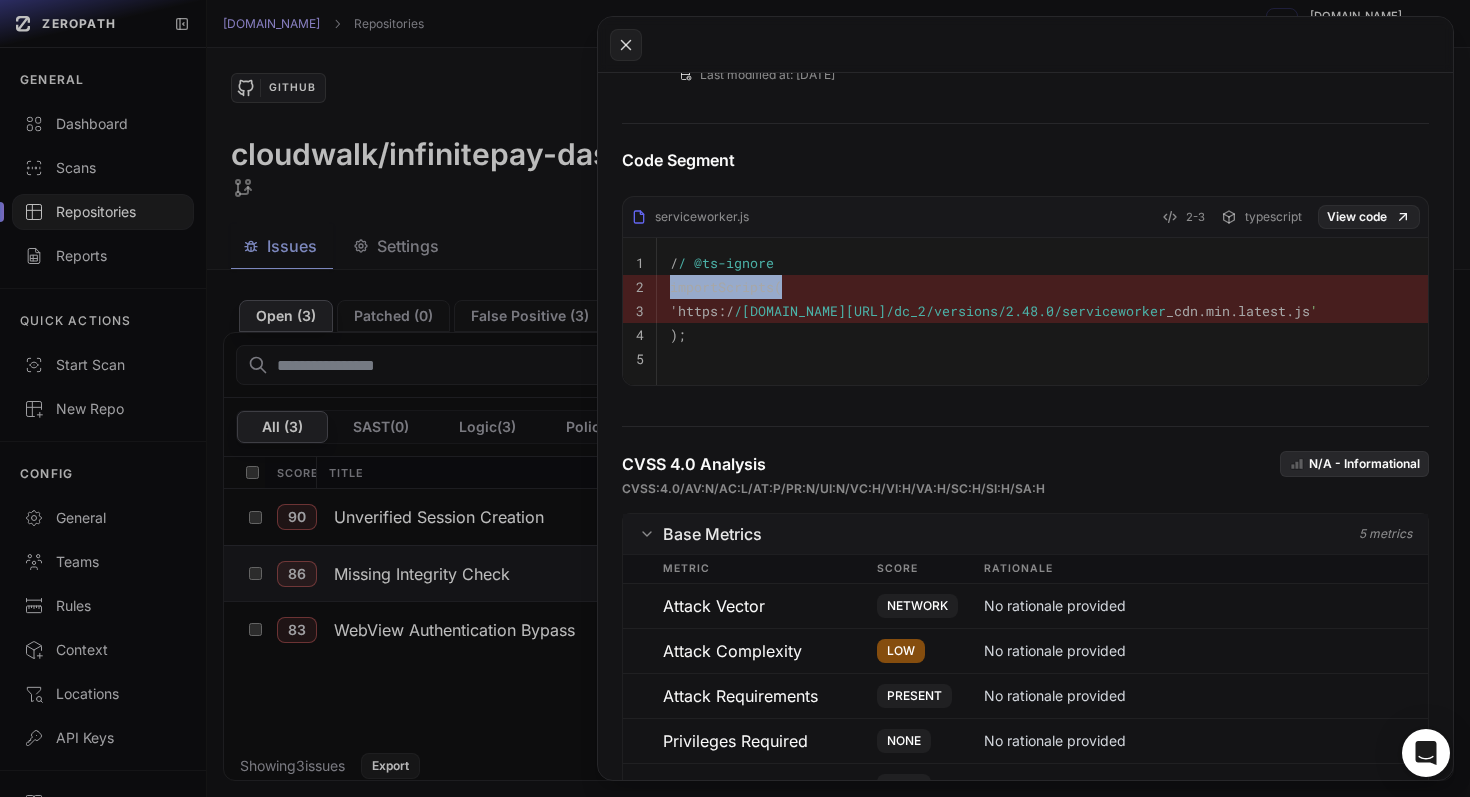 drag, startPoint x: 798, startPoint y: 291, endPoint x: 672, endPoint y: 282, distance: 126.32102 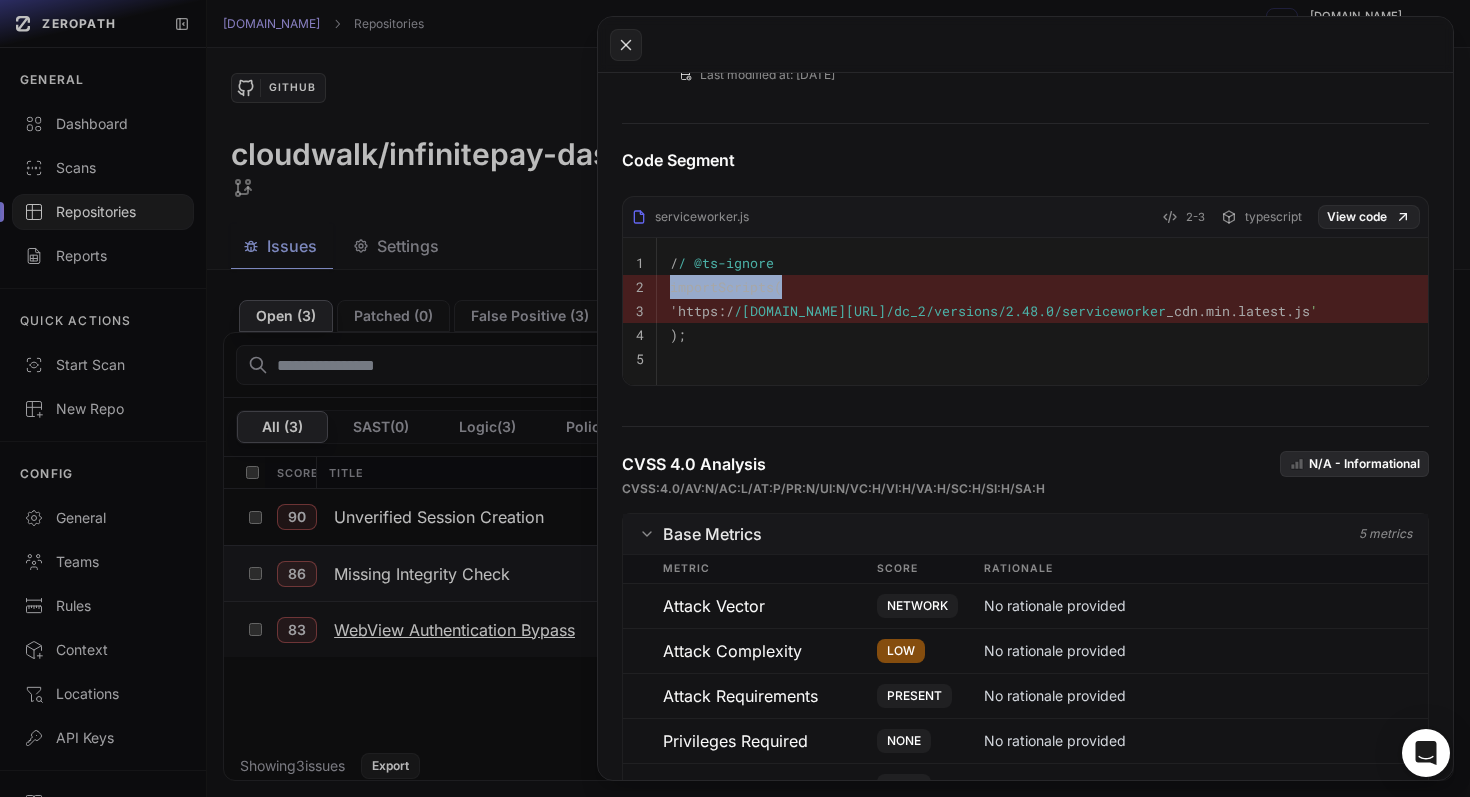 drag, startPoint x: 437, startPoint y: 679, endPoint x: 508, endPoint y: 621, distance: 91.67879 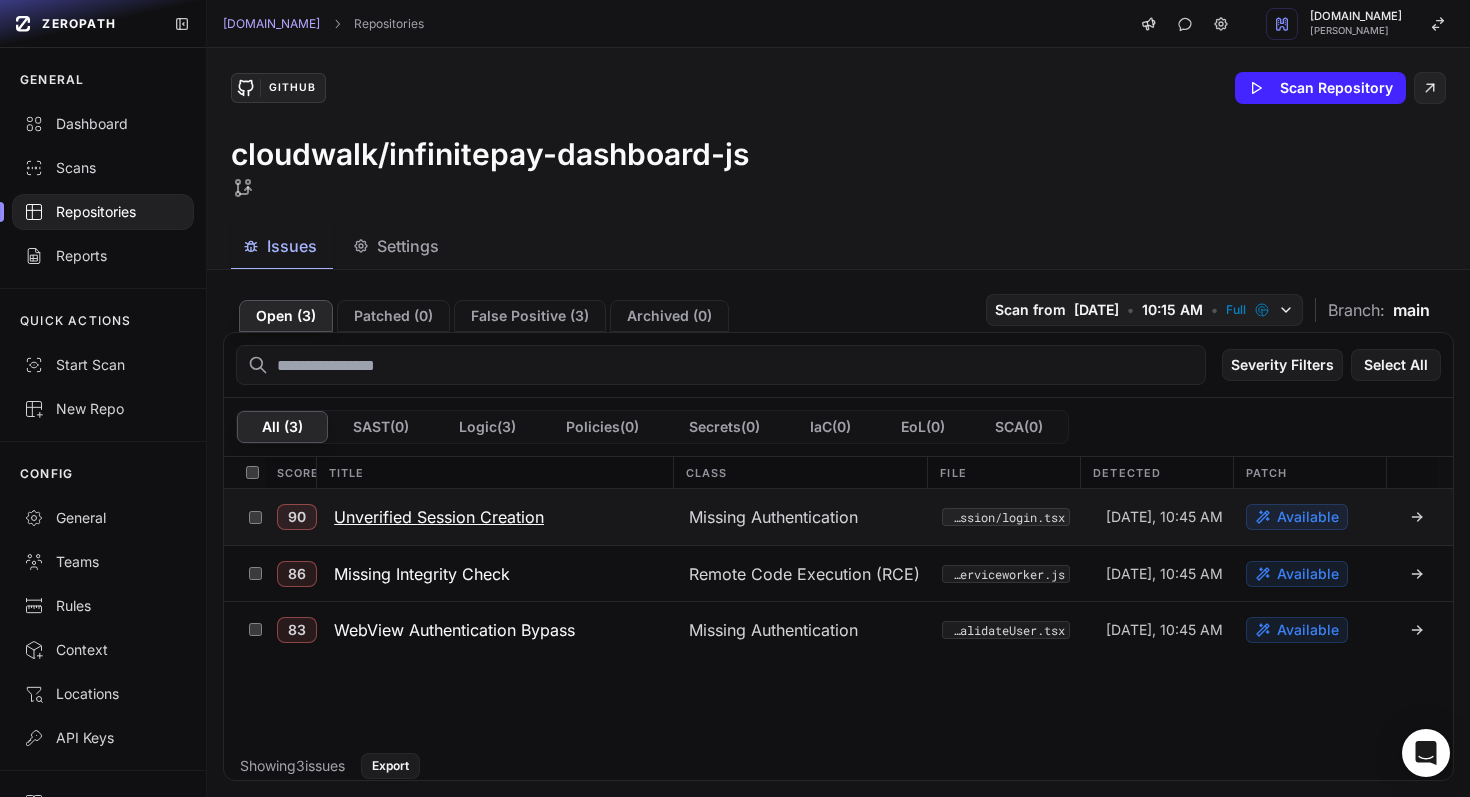 click on "Unverified Session Creation" at bounding box center [439, 517] 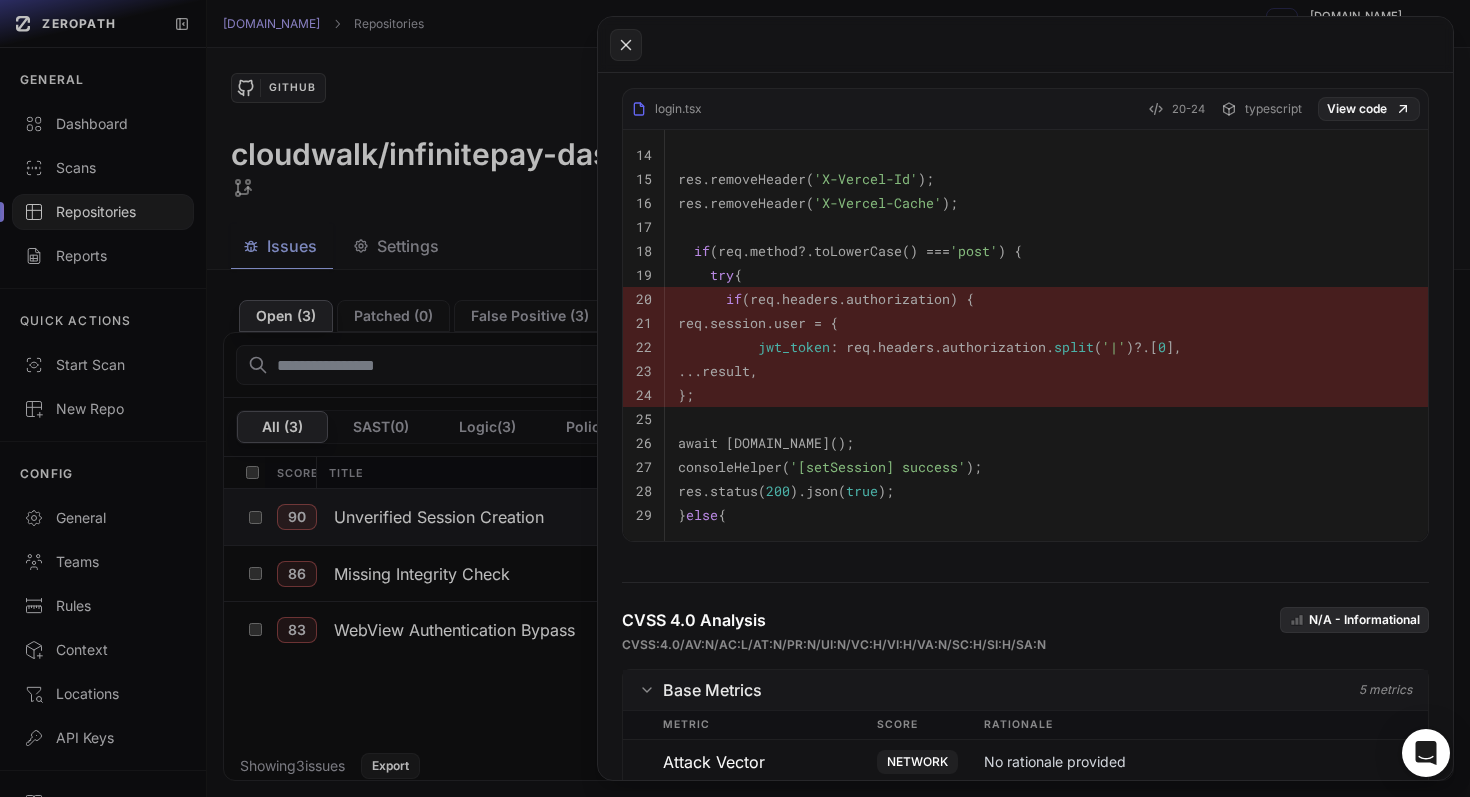 scroll, scrollTop: 1032, scrollLeft: 0, axis: vertical 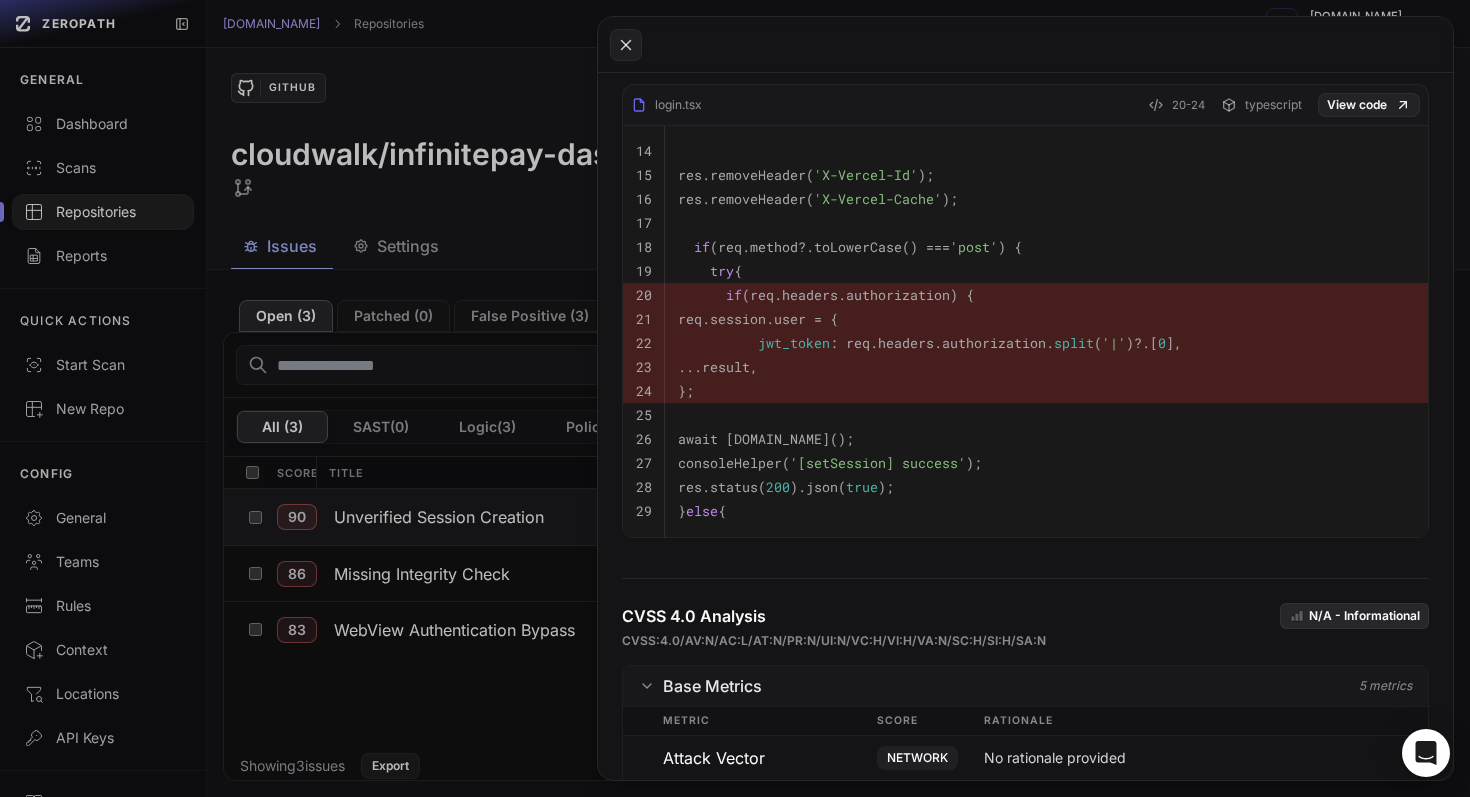 click 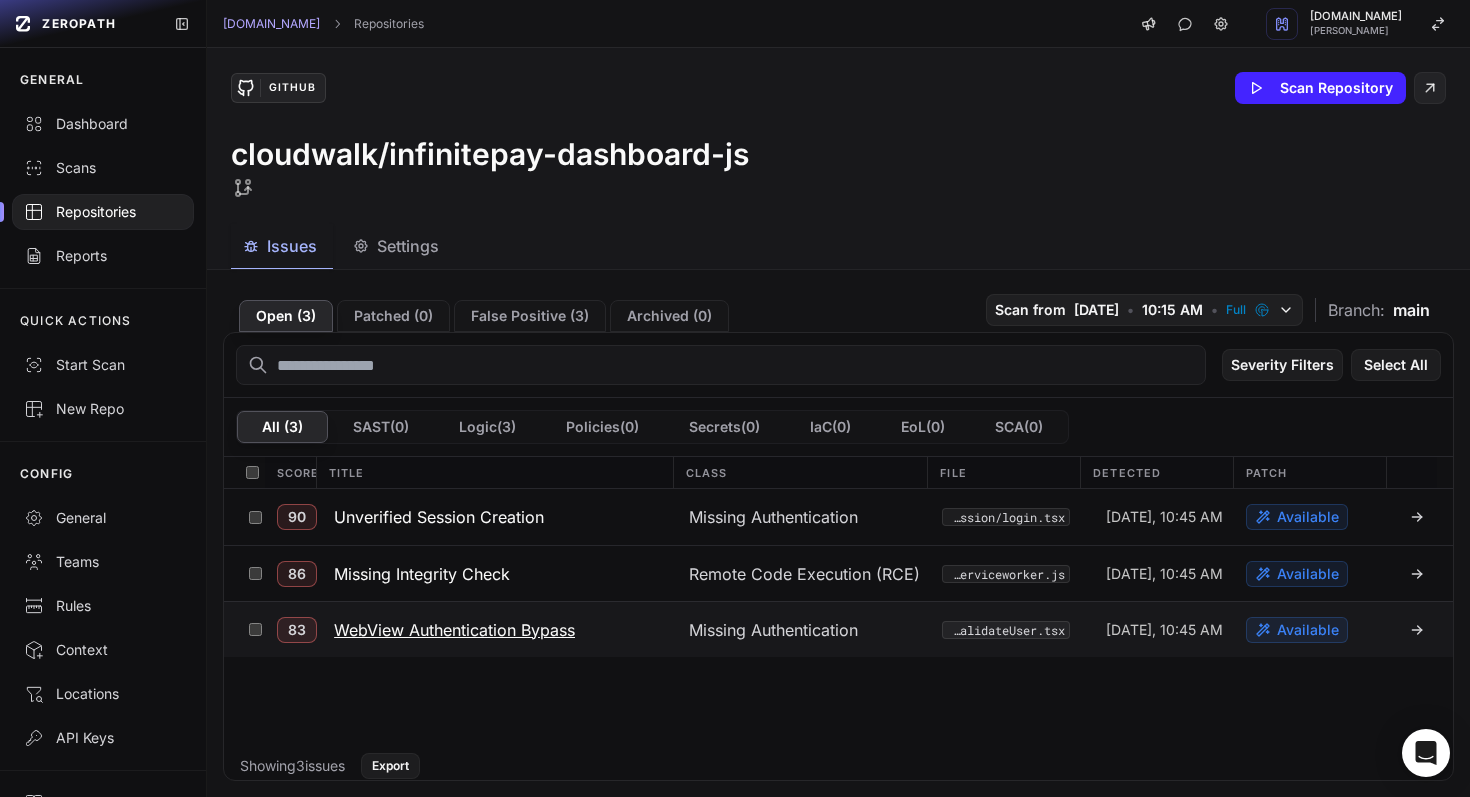 click on "Missing Authentication" 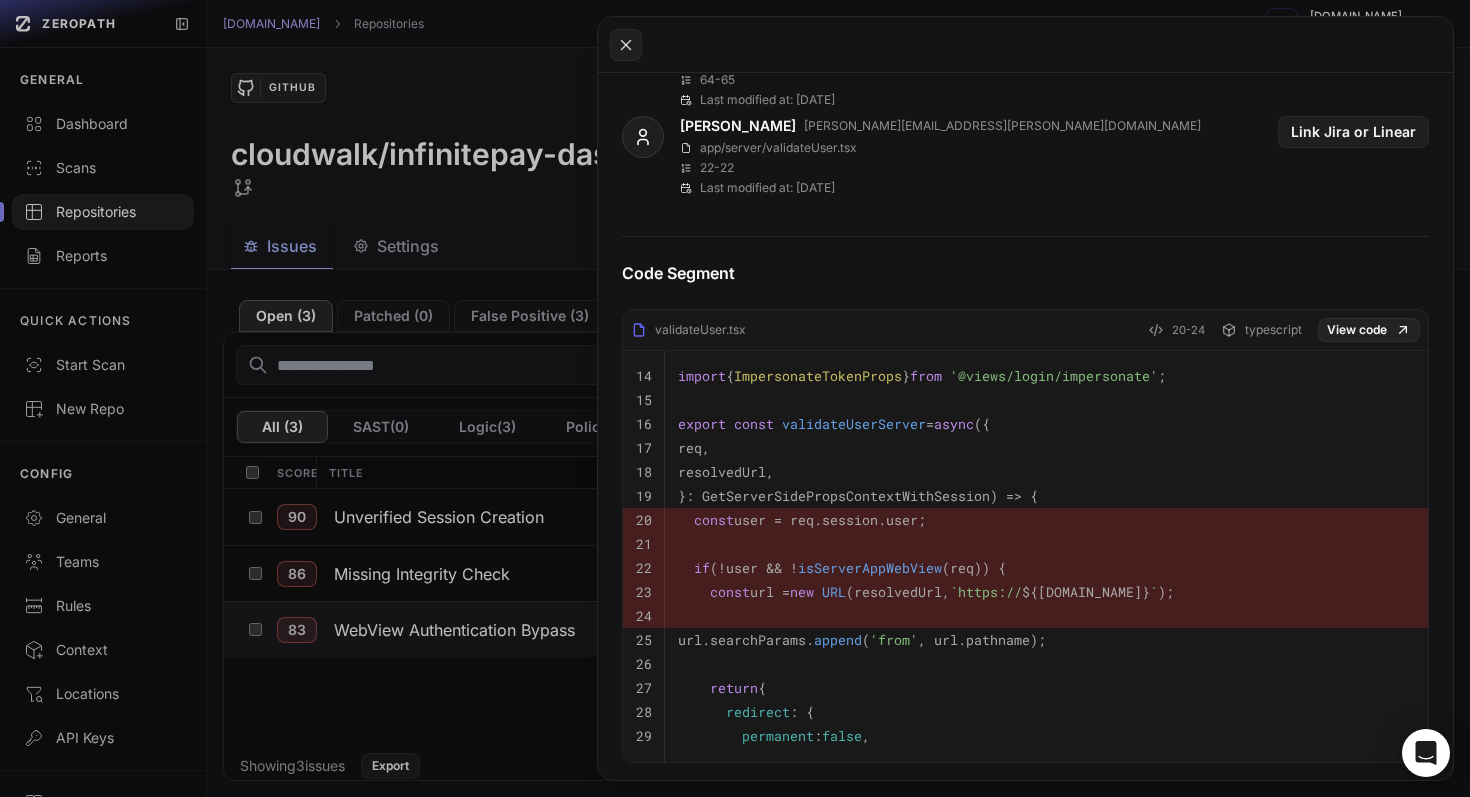scroll, scrollTop: 106, scrollLeft: 0, axis: vertical 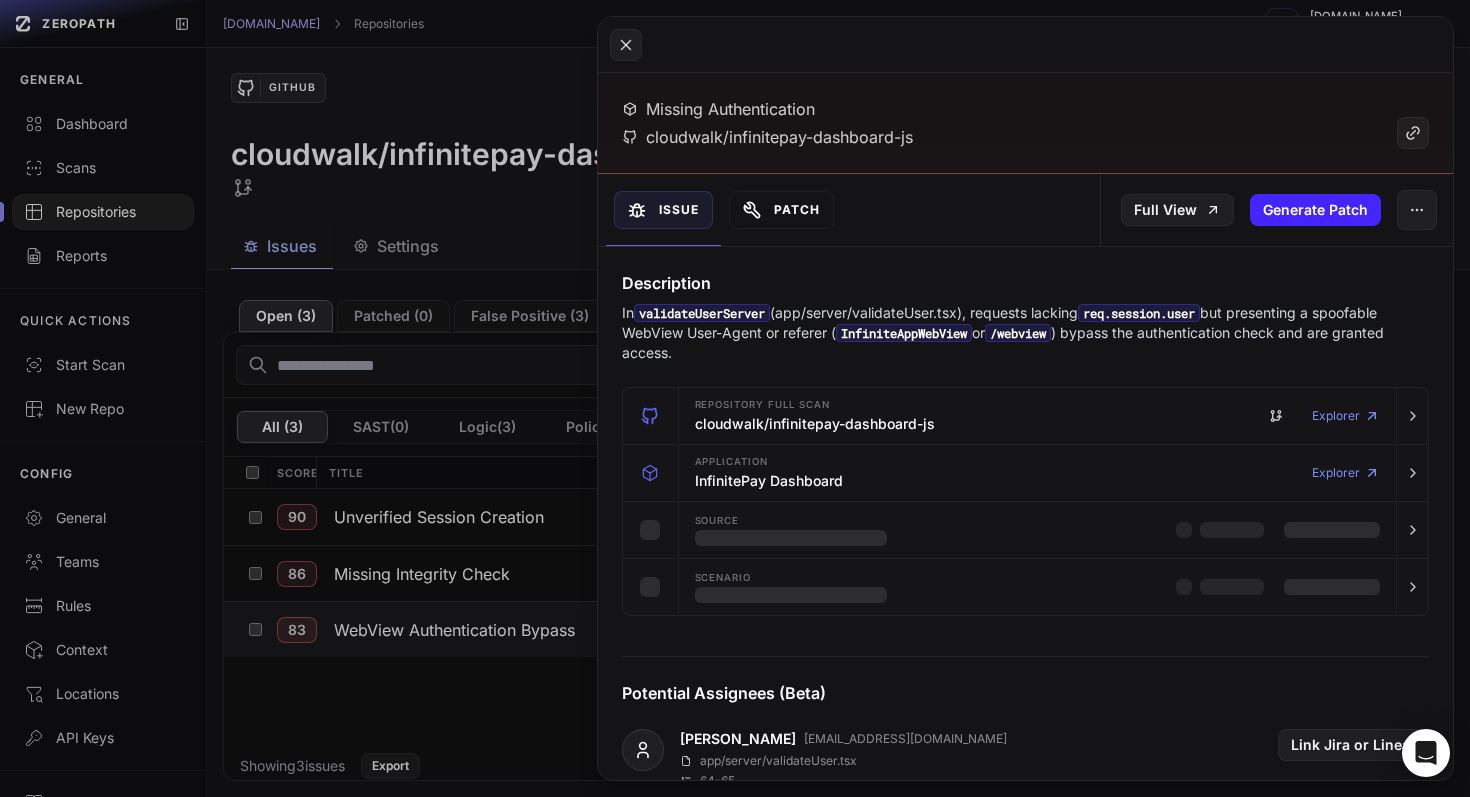 click on "Patch" at bounding box center (781, 210) 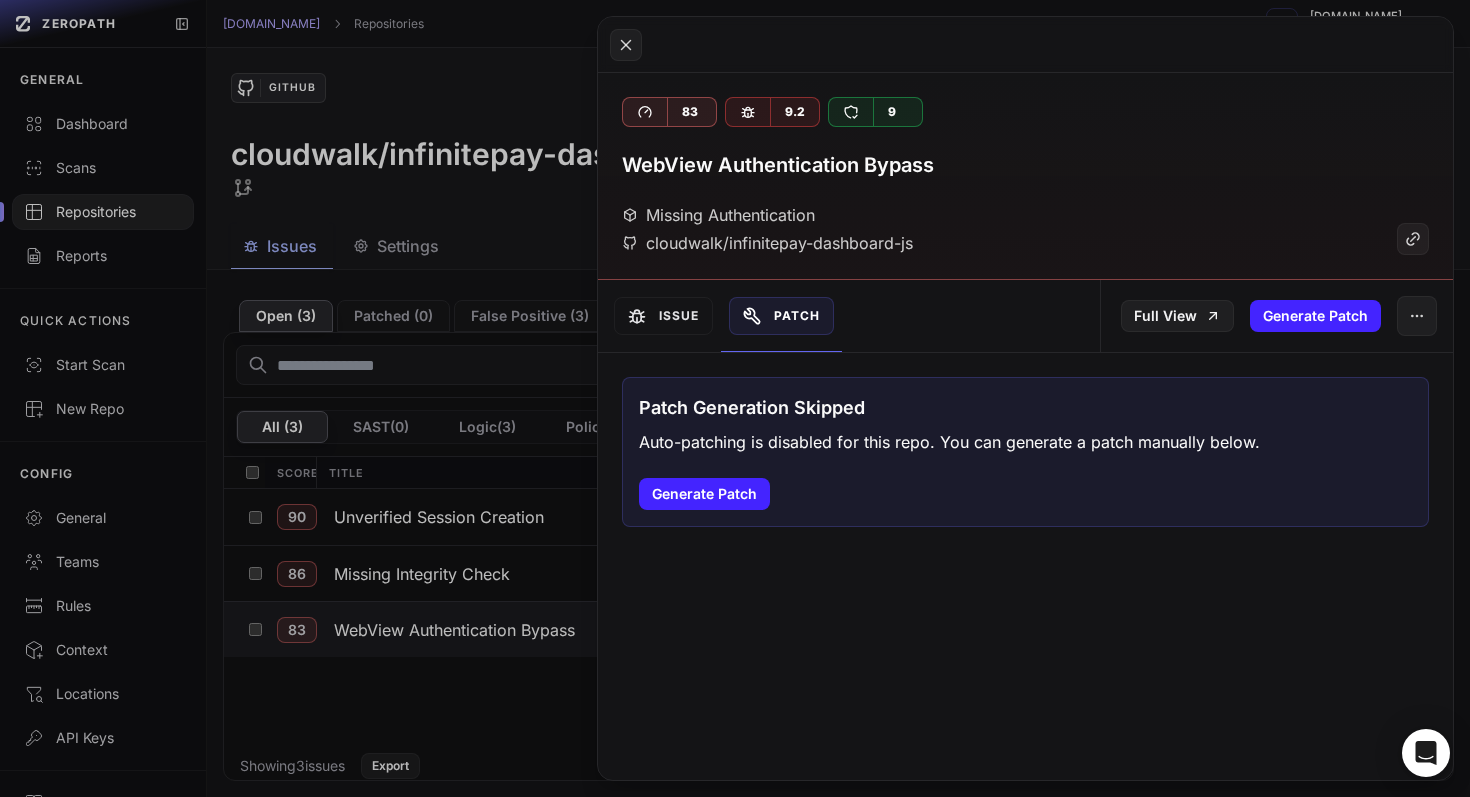 click on "Patch Generation Skipped   Auto-patching is disabled for this repo. You can generate a patch manually below.   Generate Patch" at bounding box center (1026, 452) 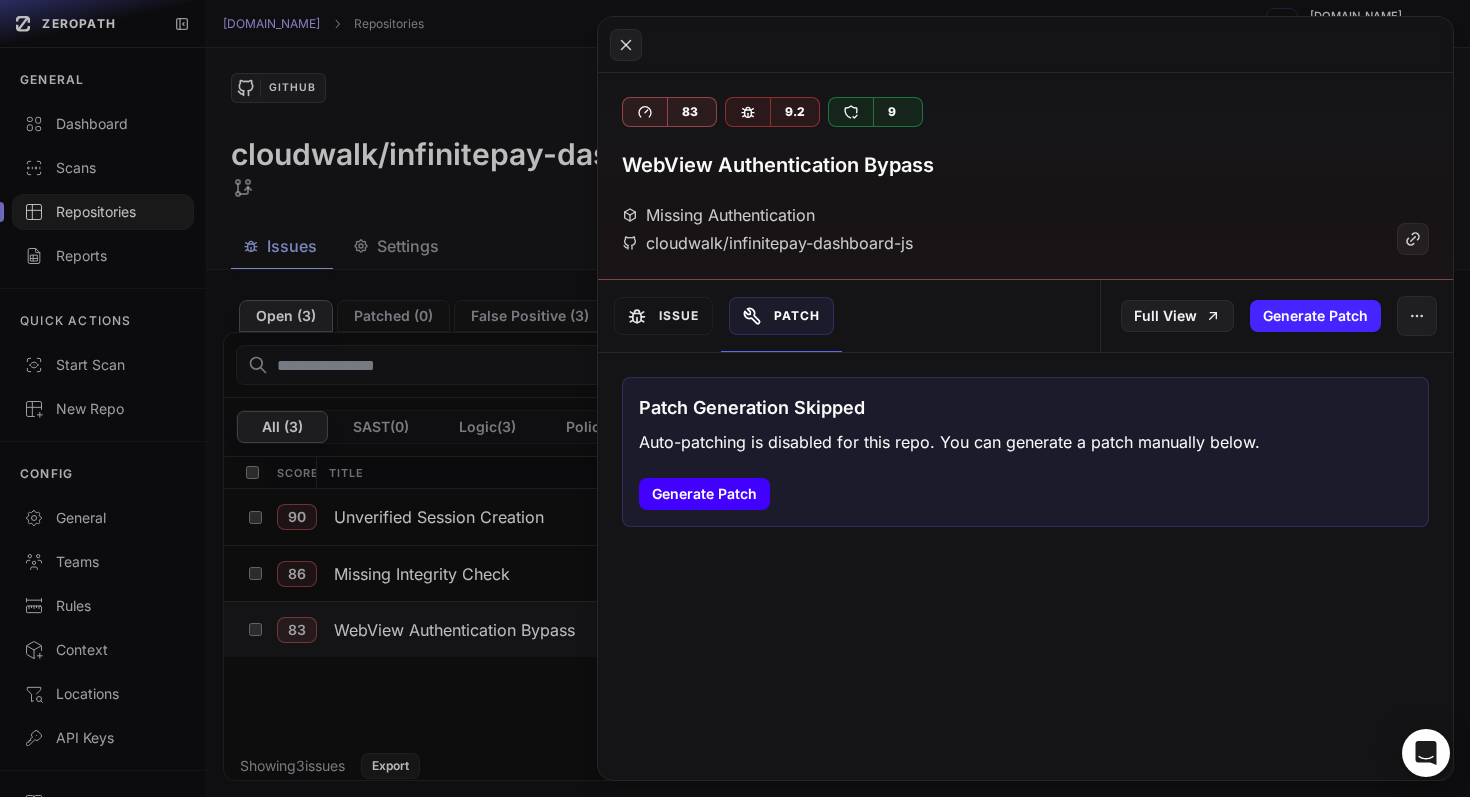 click on "Generate Patch" at bounding box center [704, 494] 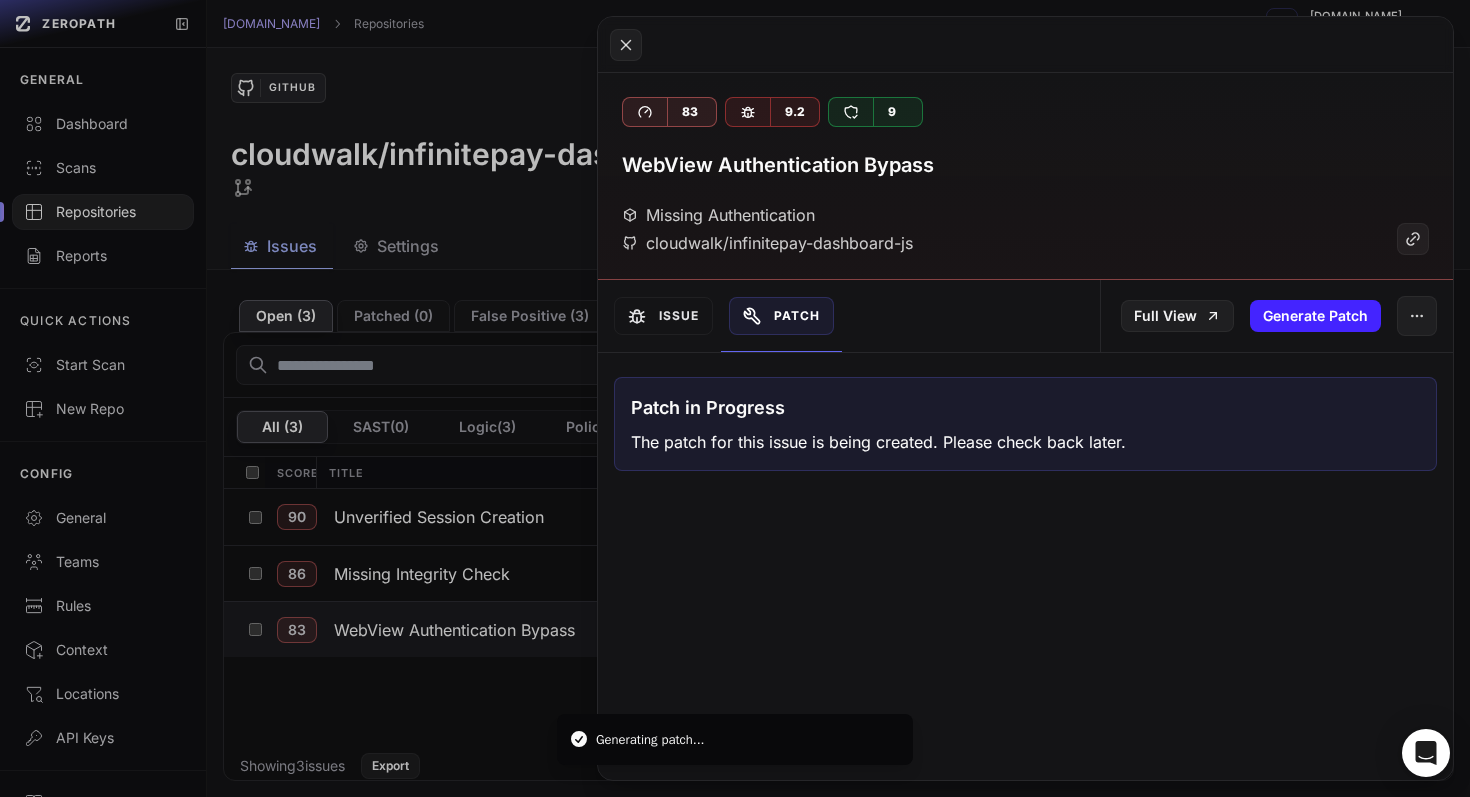 click 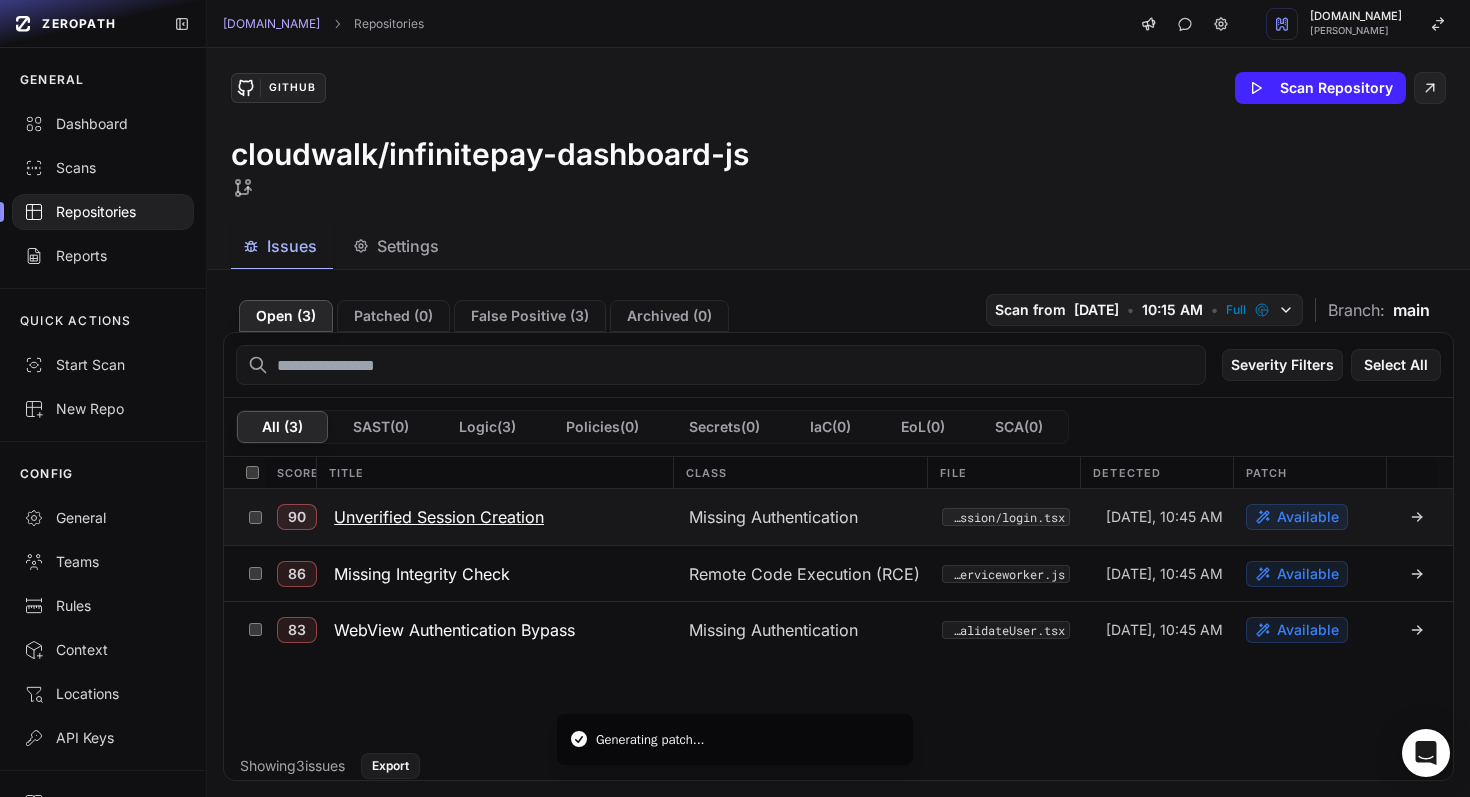 click on "Unverified Session Creation" at bounding box center (439, 517) 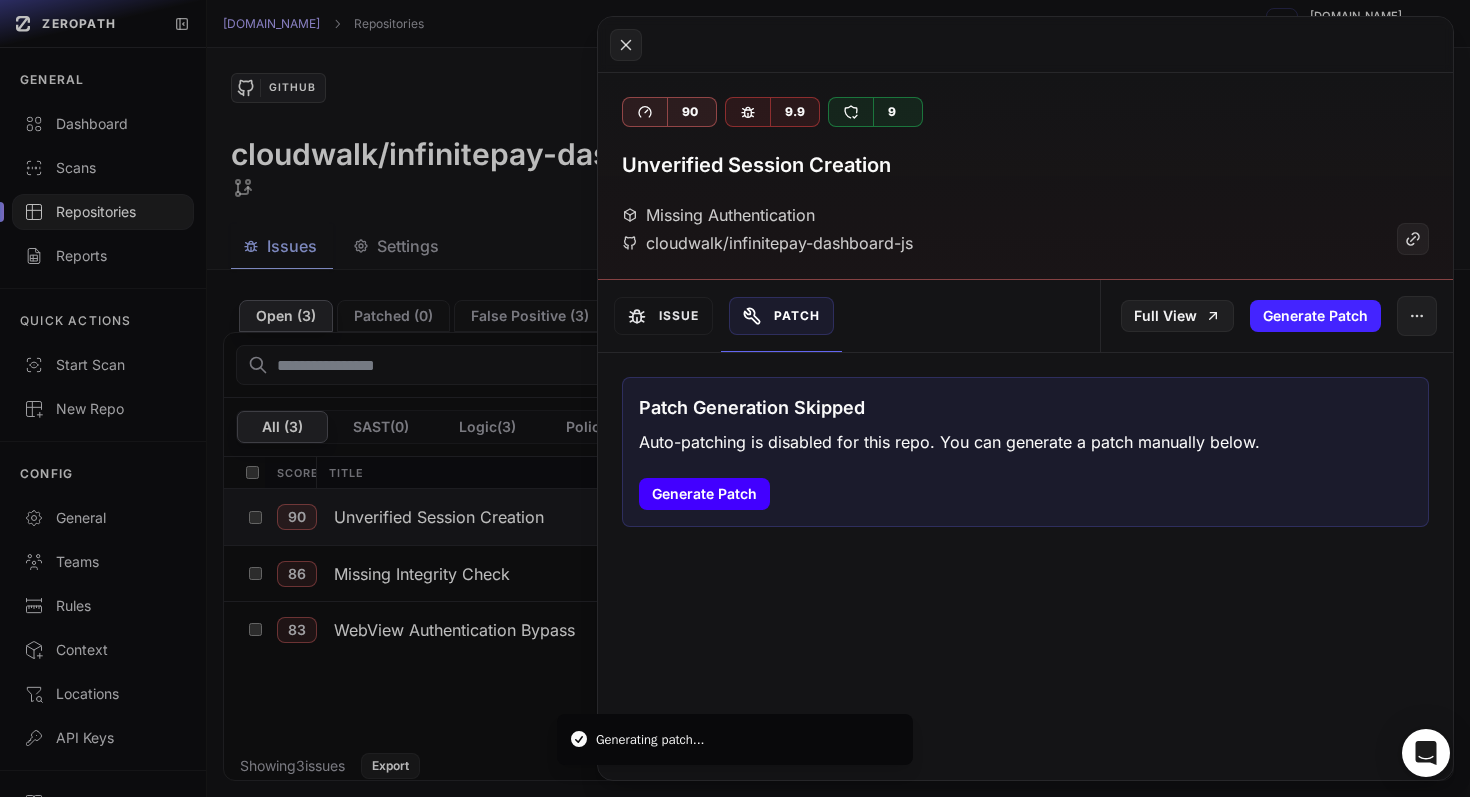 click on "Generate Patch" at bounding box center [704, 494] 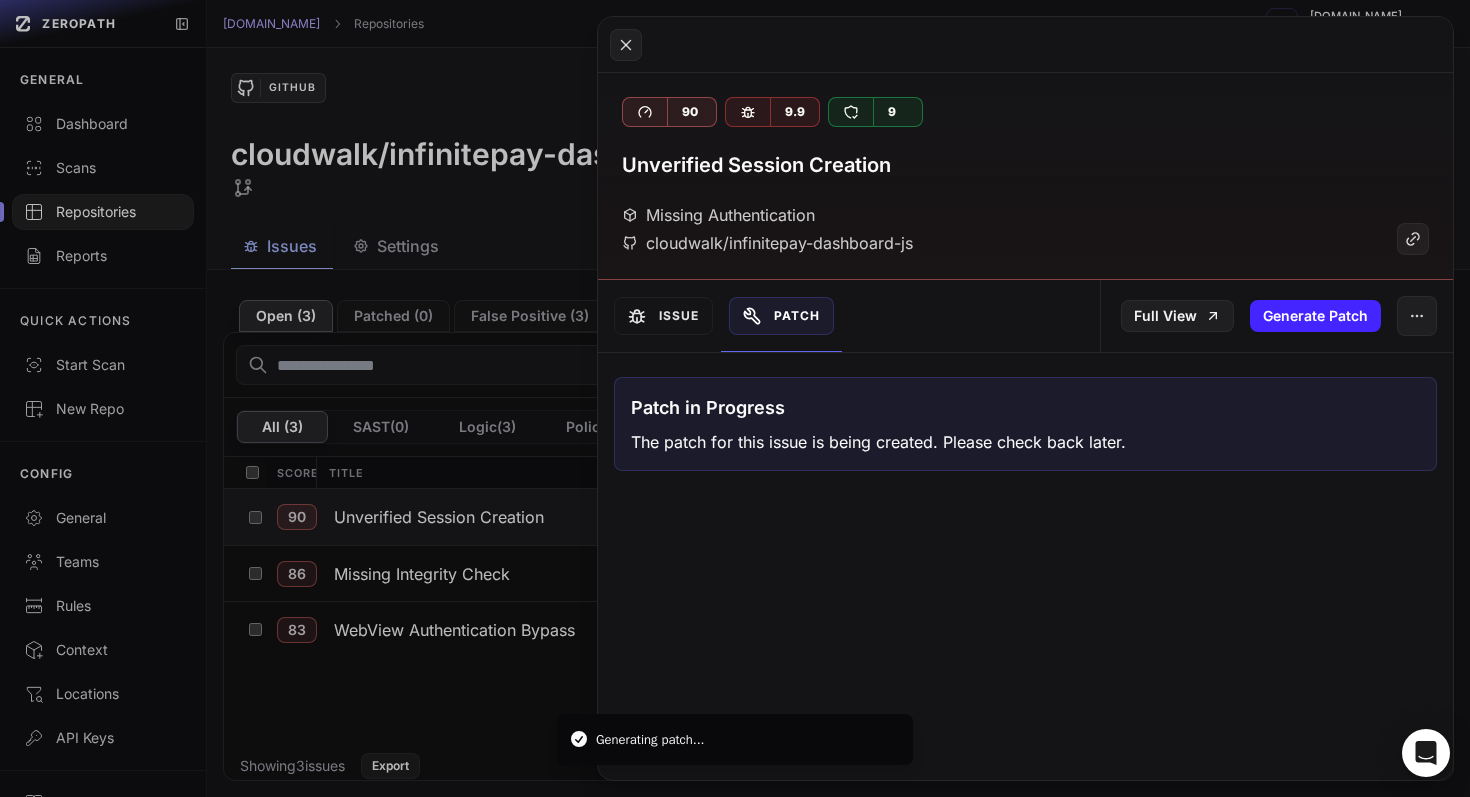 click 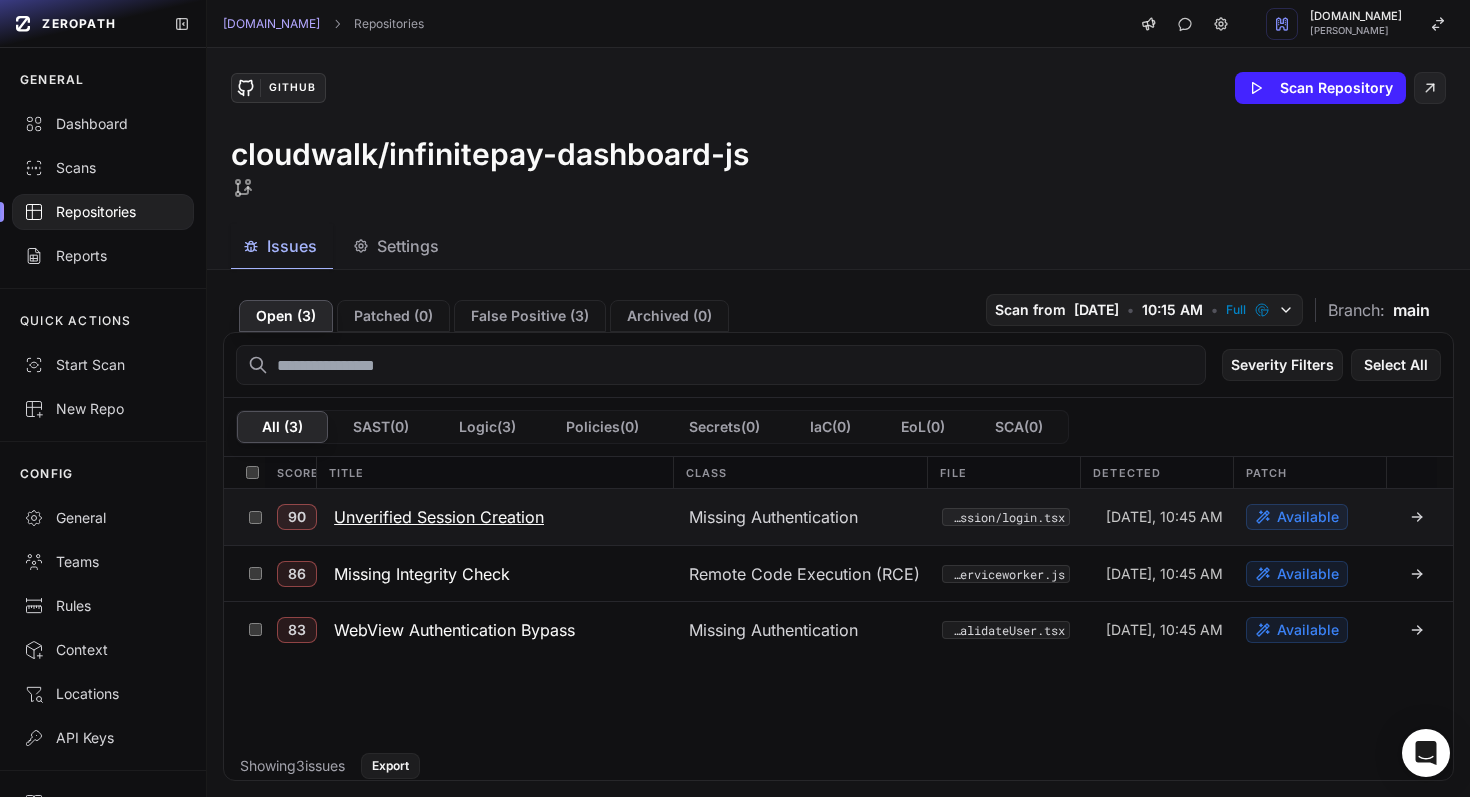 click on "Unverified Session Creation" at bounding box center (439, 517) 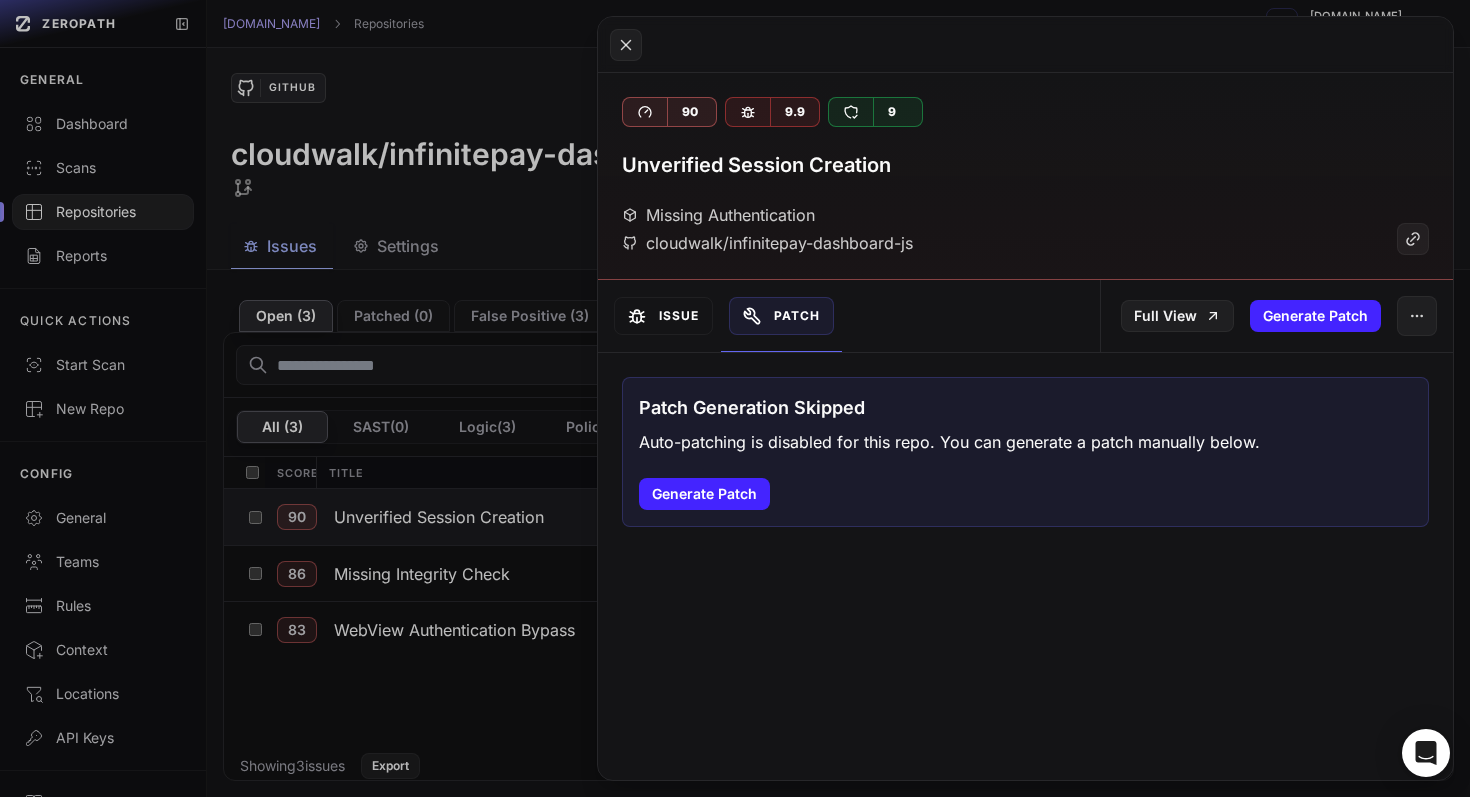click on "Issue" at bounding box center [663, 316] 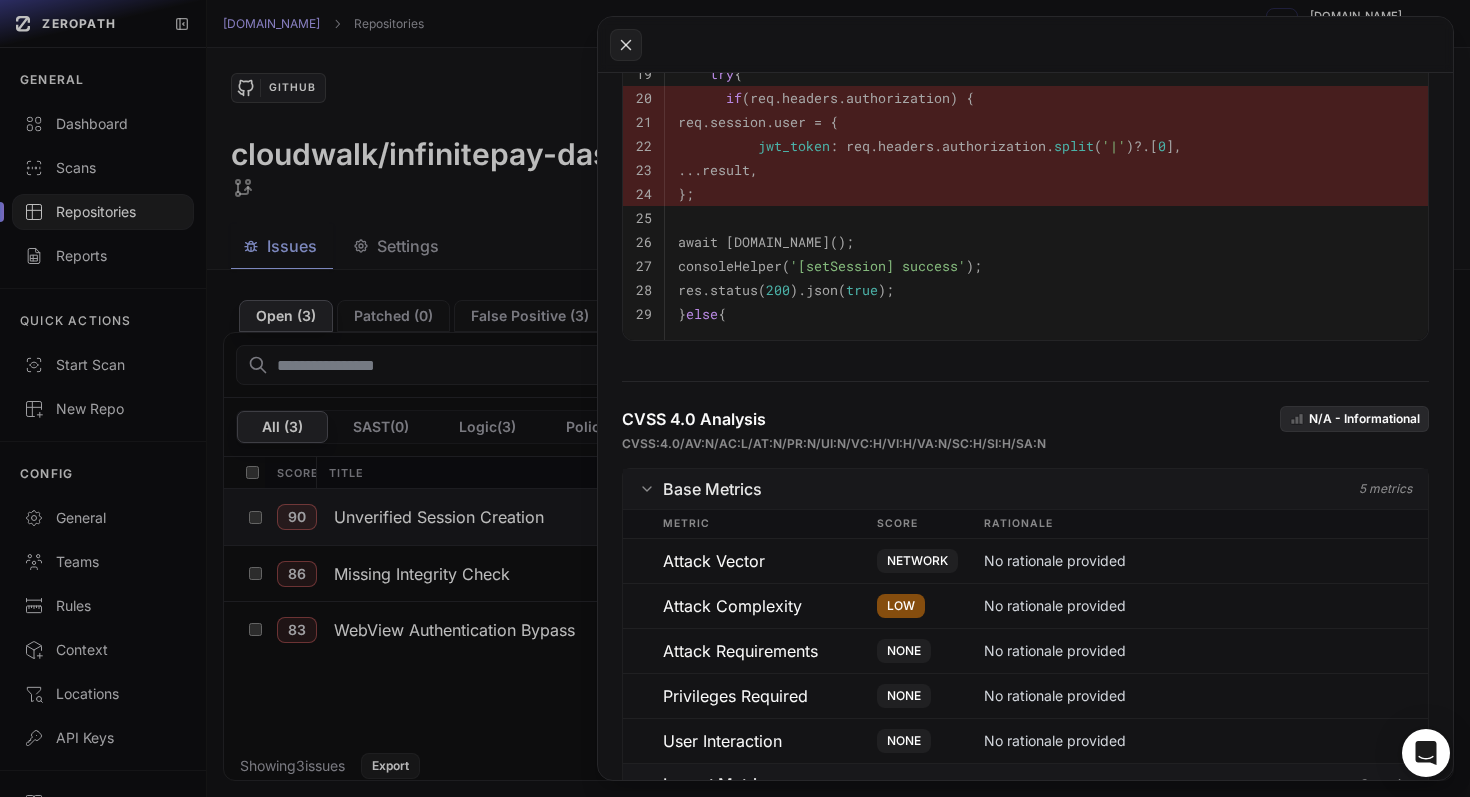 scroll, scrollTop: 1258, scrollLeft: 0, axis: vertical 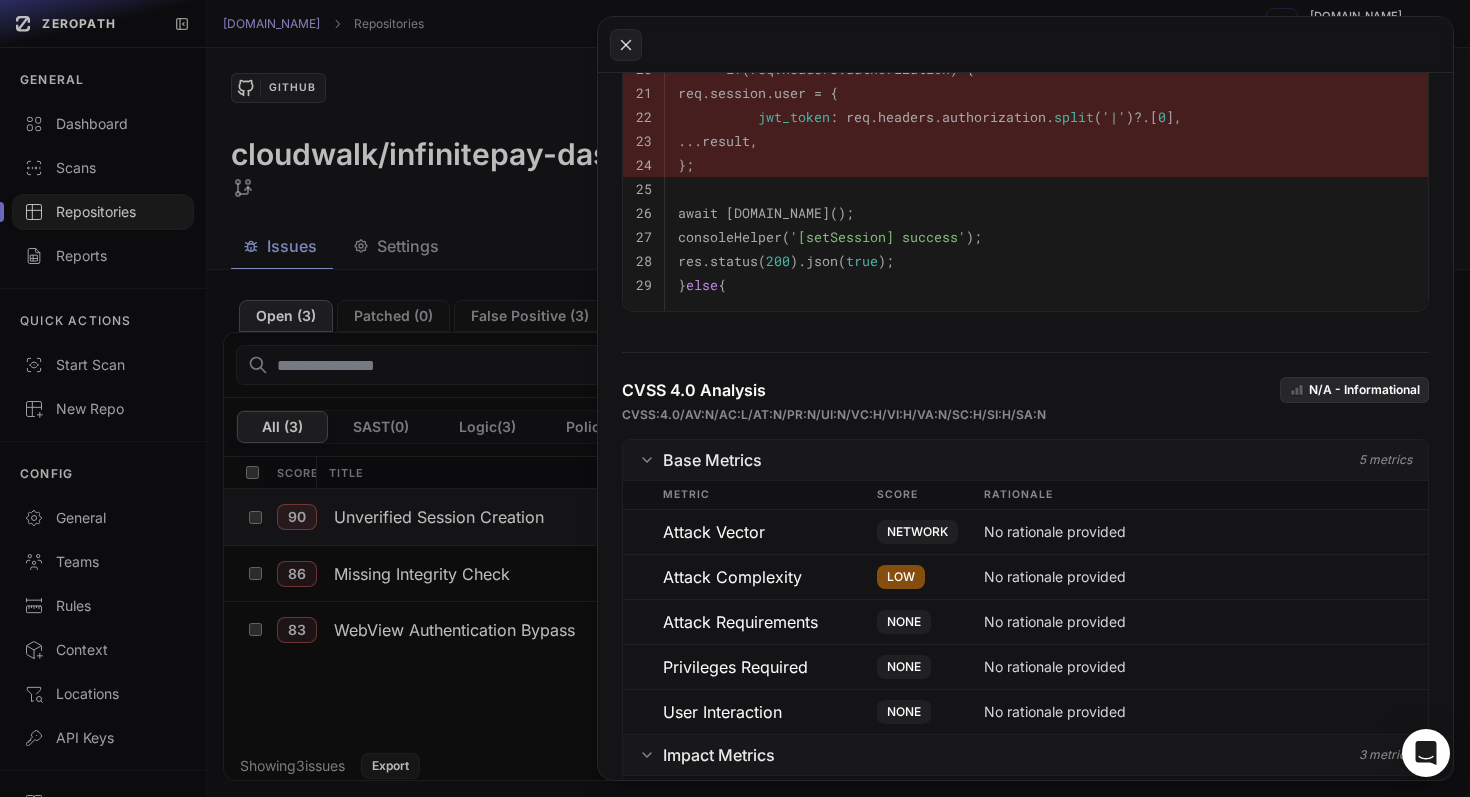 click 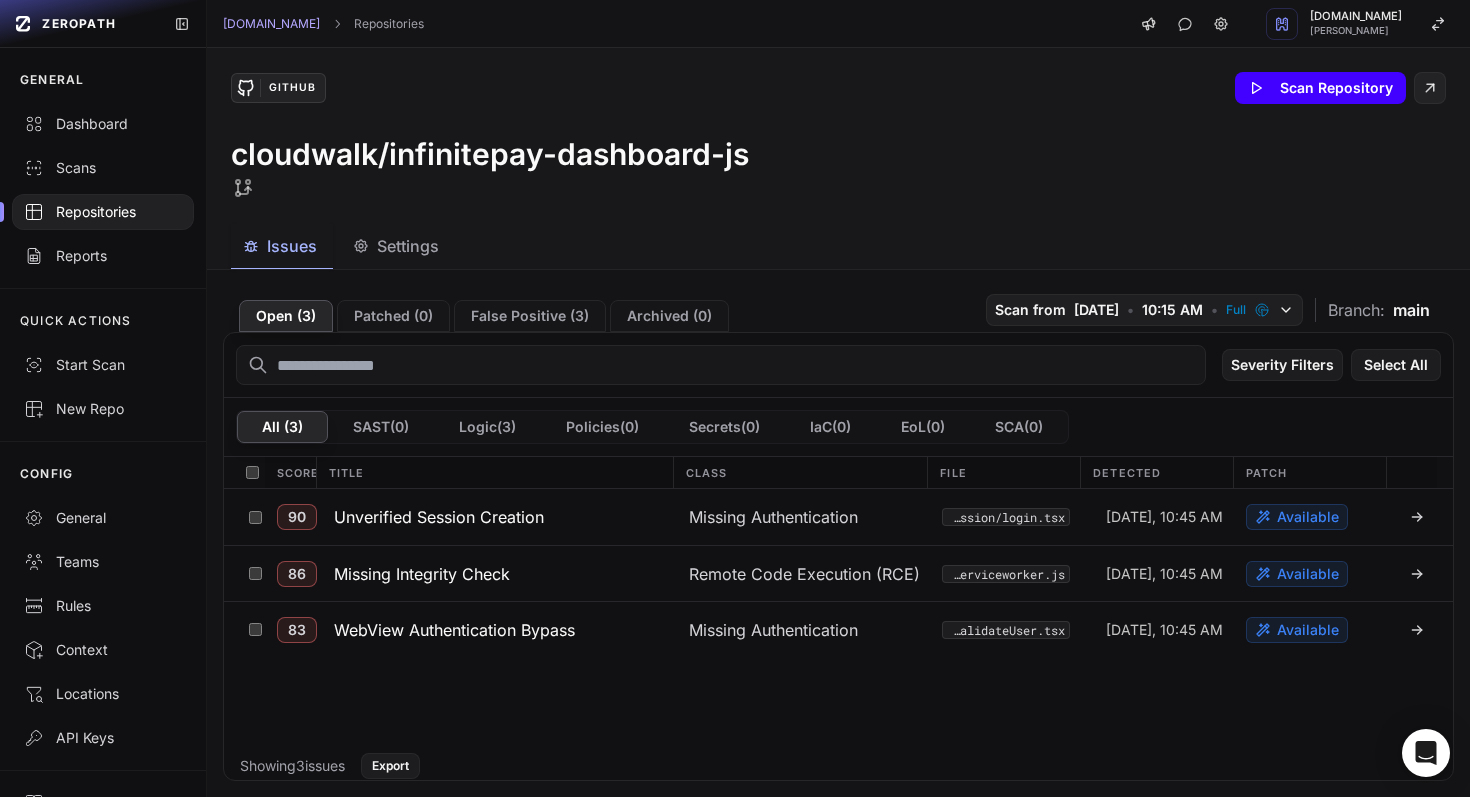 click on "Scan Repository" at bounding box center (1320, 88) 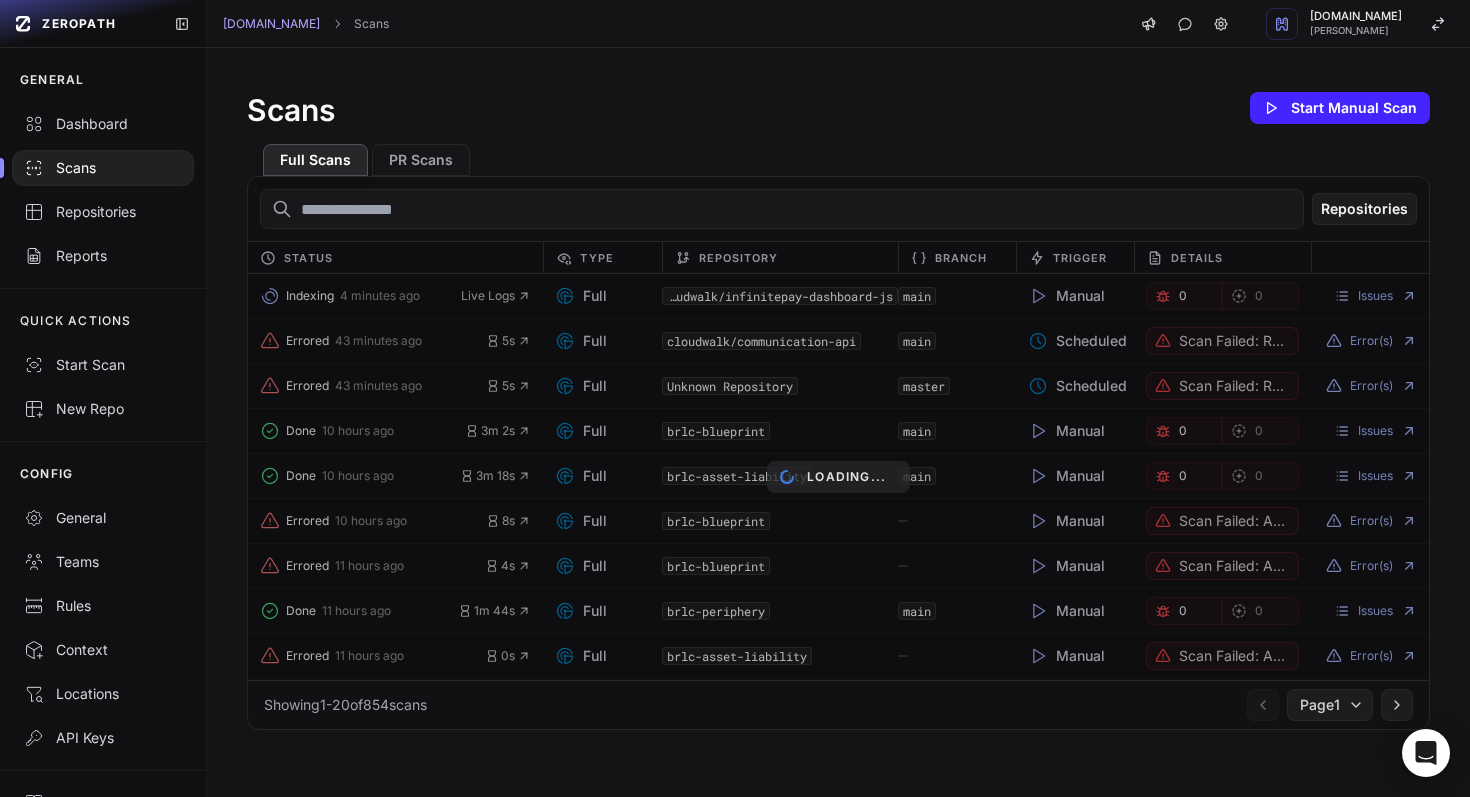 scroll, scrollTop: 0, scrollLeft: 0, axis: both 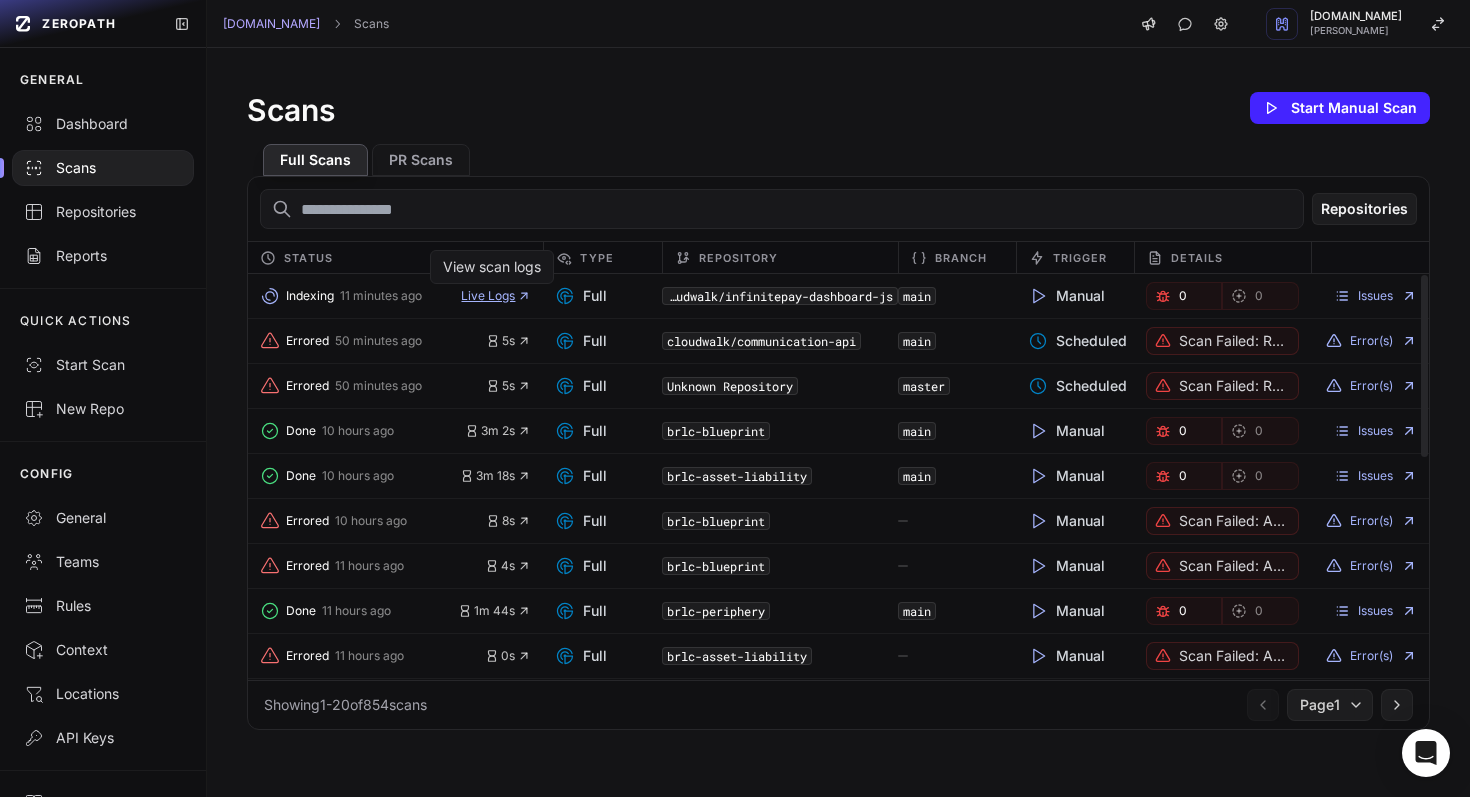 click on "Live Logs" at bounding box center [496, 296] 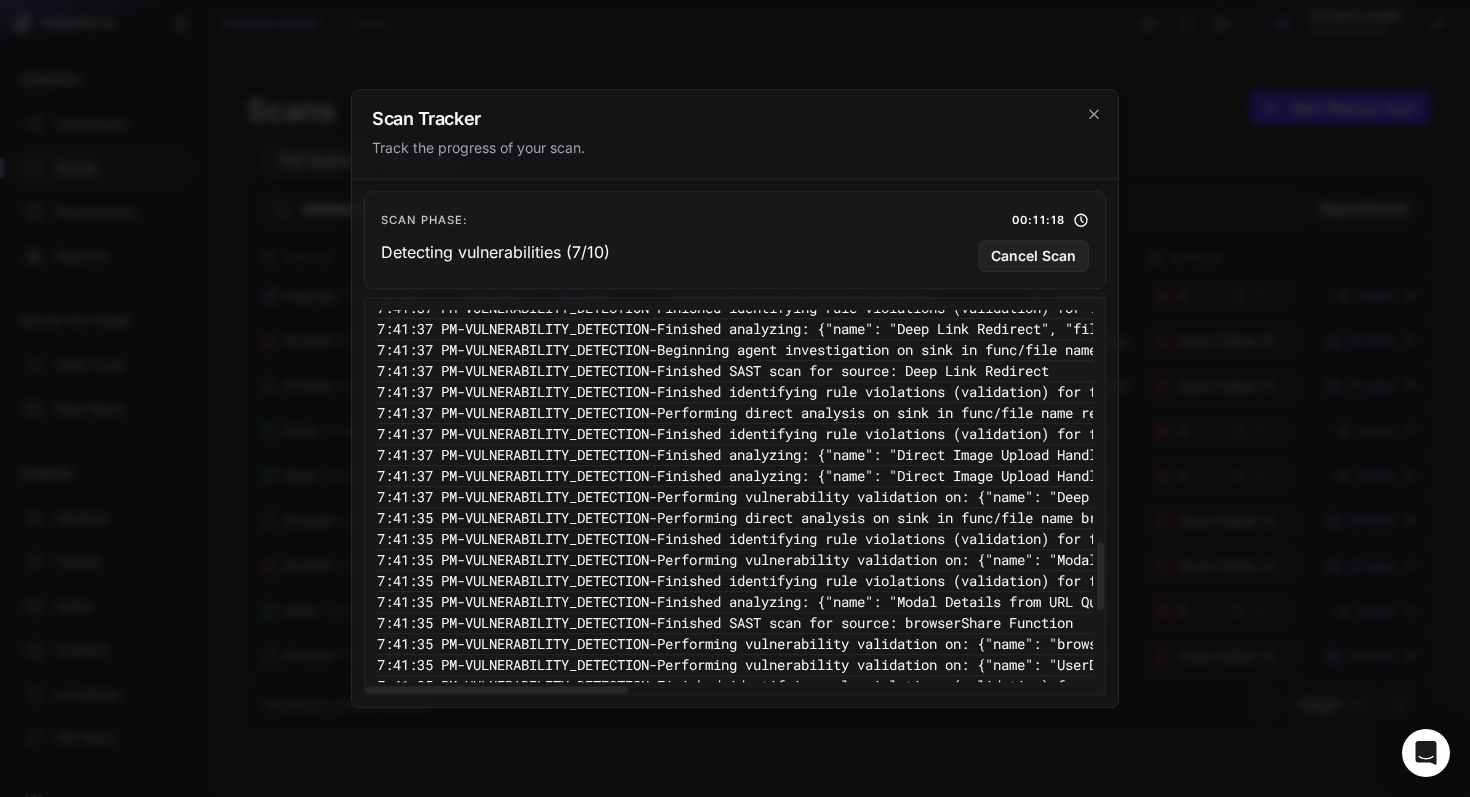 scroll, scrollTop: 1790, scrollLeft: 0, axis: vertical 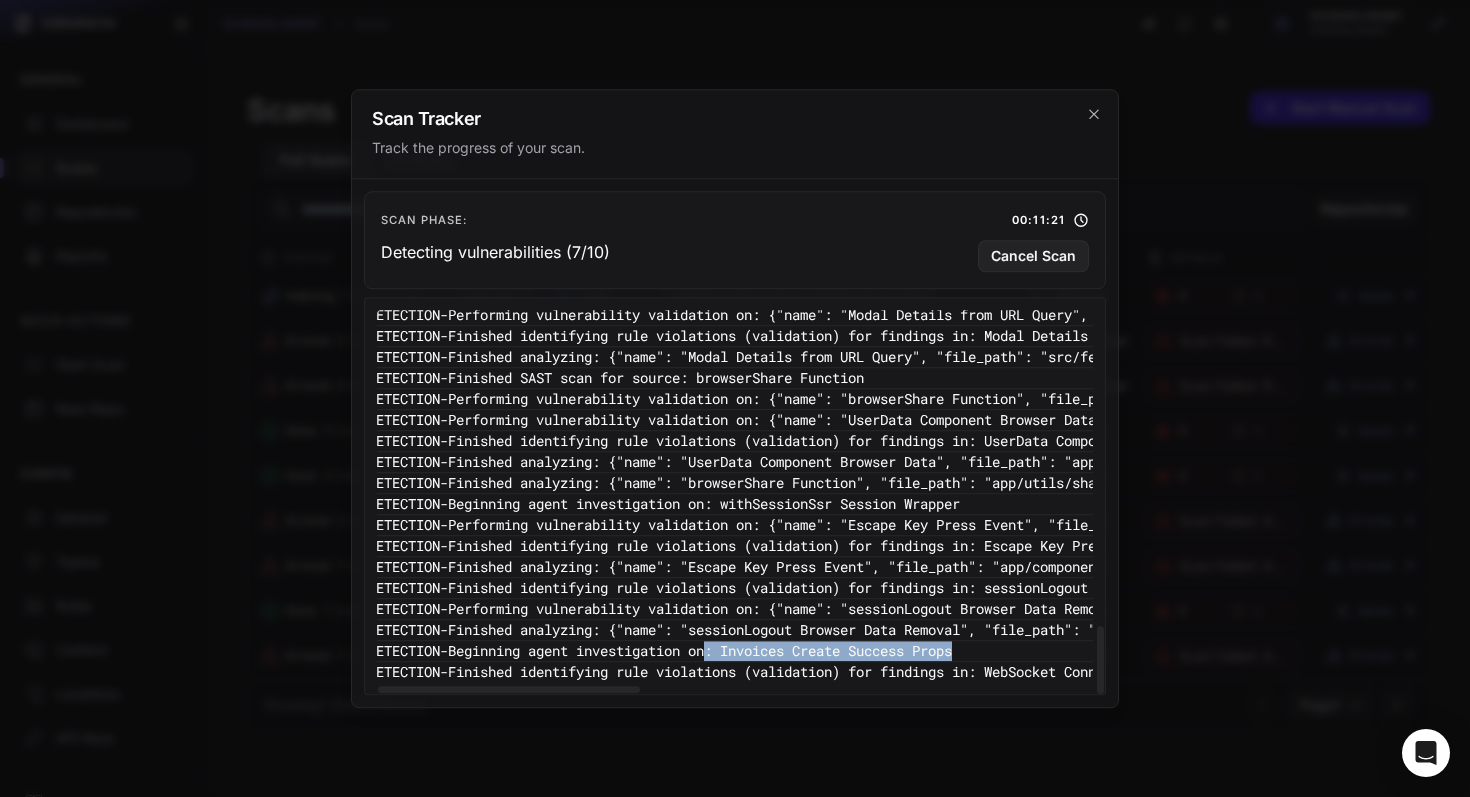 drag, startPoint x: 977, startPoint y: 658, endPoint x: 700, endPoint y: 683, distance: 278.1259 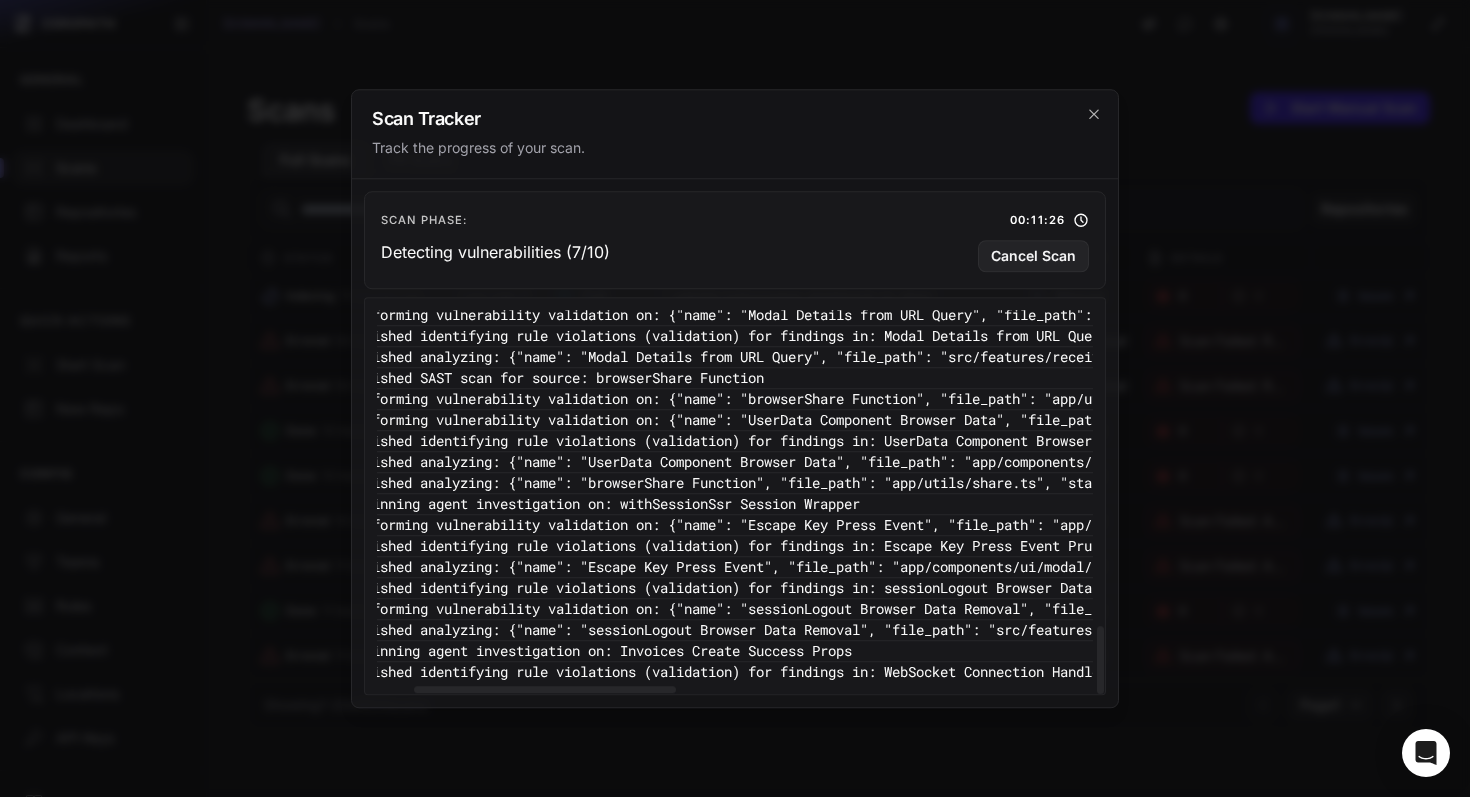scroll, scrollTop: 1790, scrollLeft: 0, axis: vertical 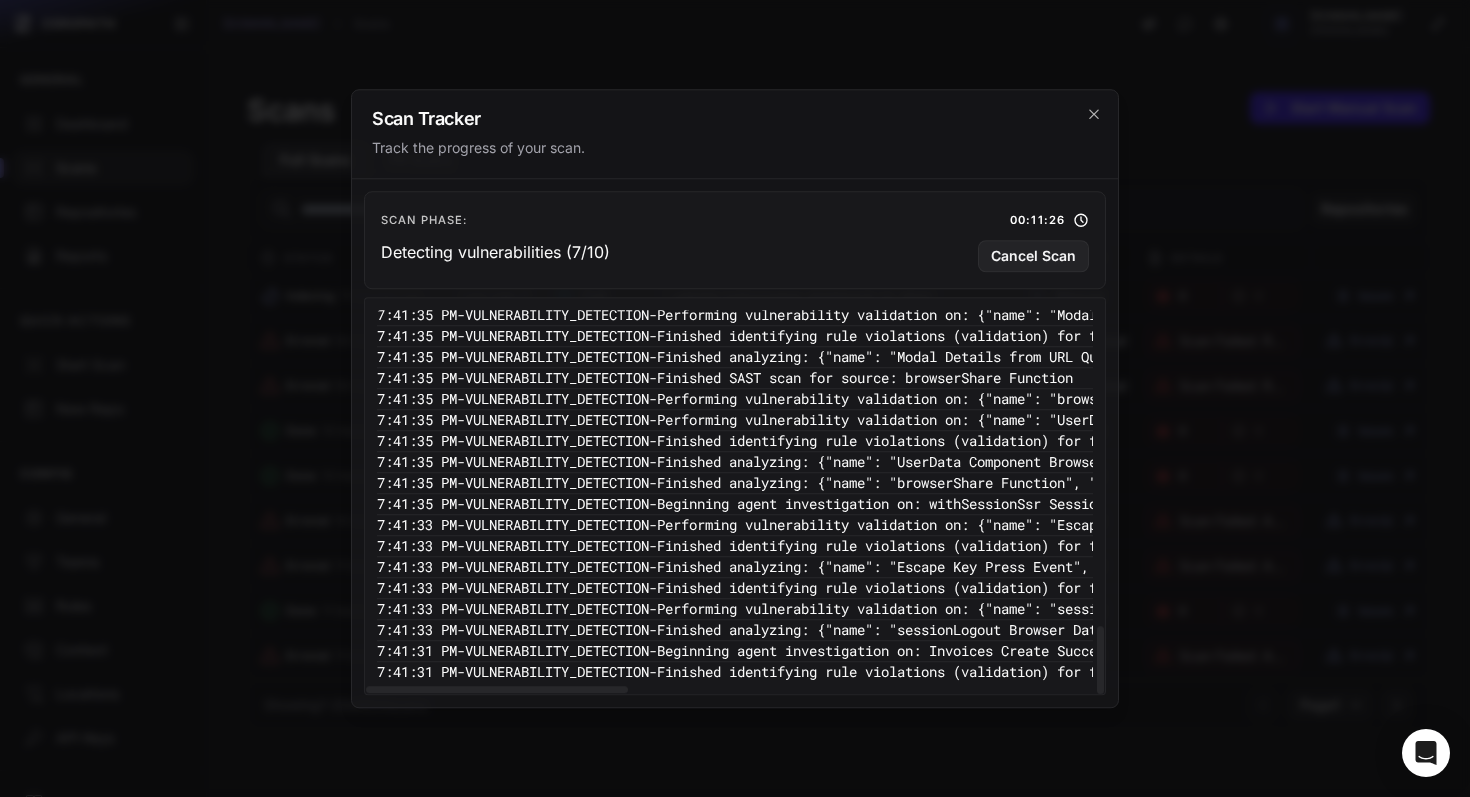 drag, startPoint x: 617, startPoint y: 690, endPoint x: 443, endPoint y: 638, distance: 181.60396 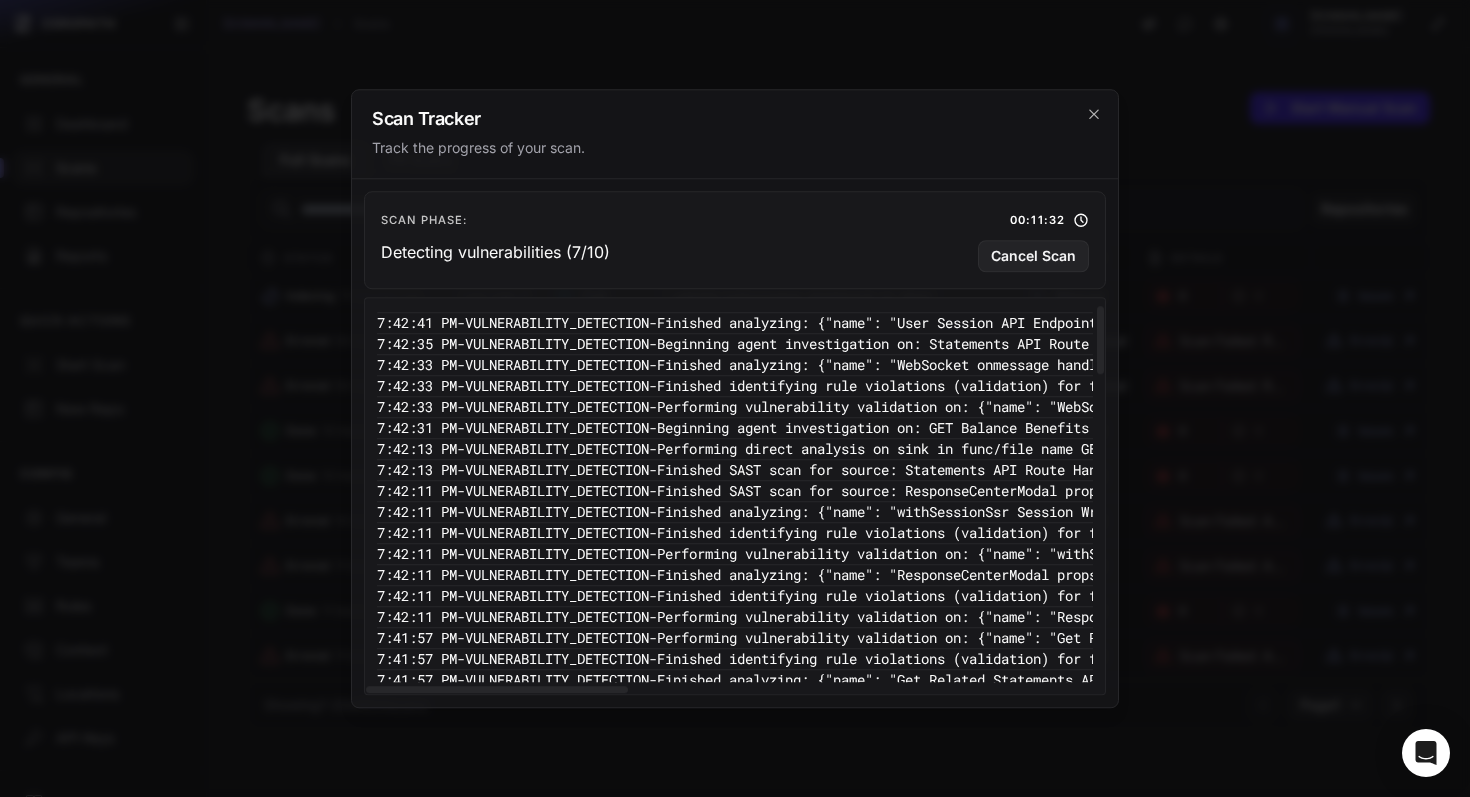 scroll, scrollTop: 0, scrollLeft: 0, axis: both 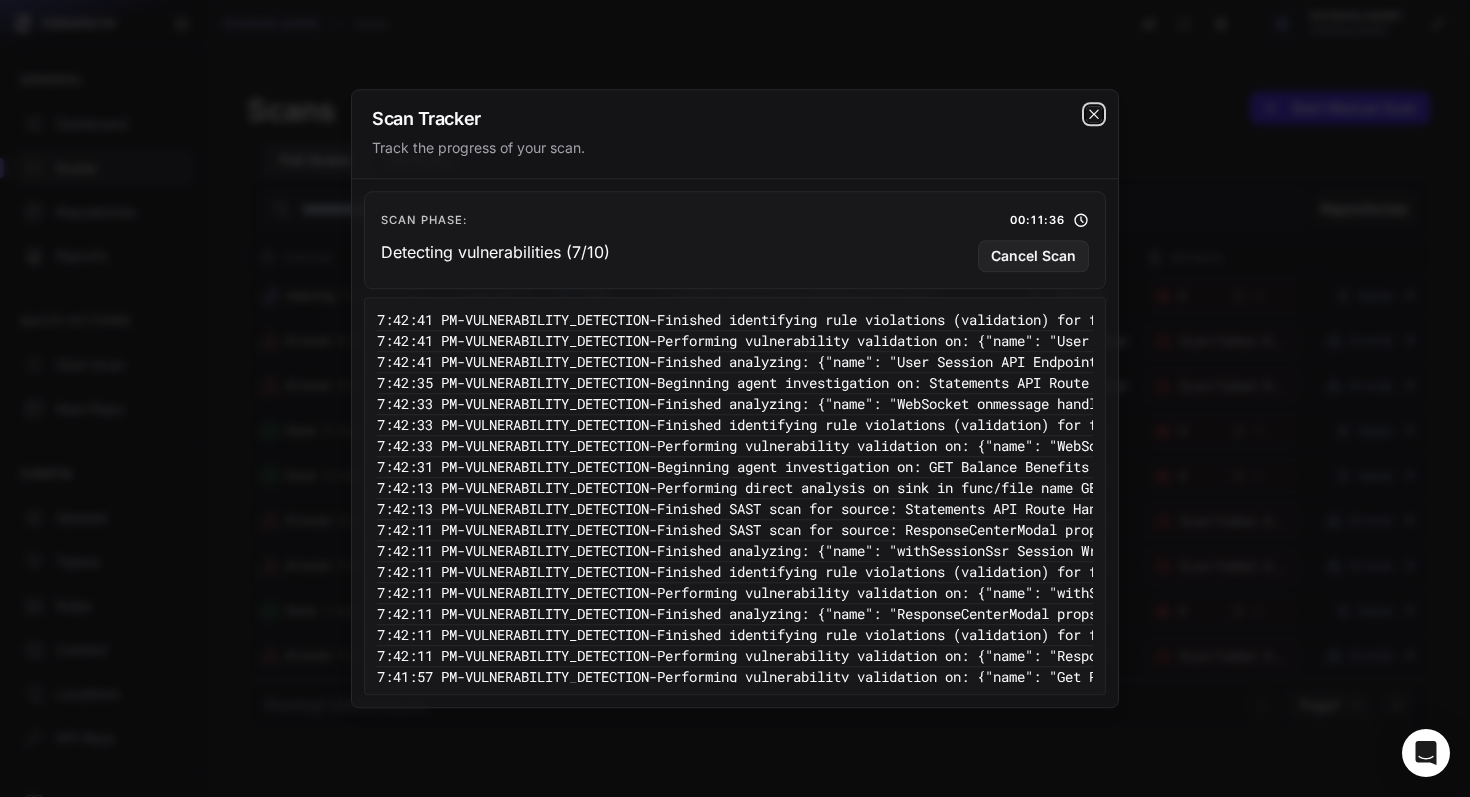 click 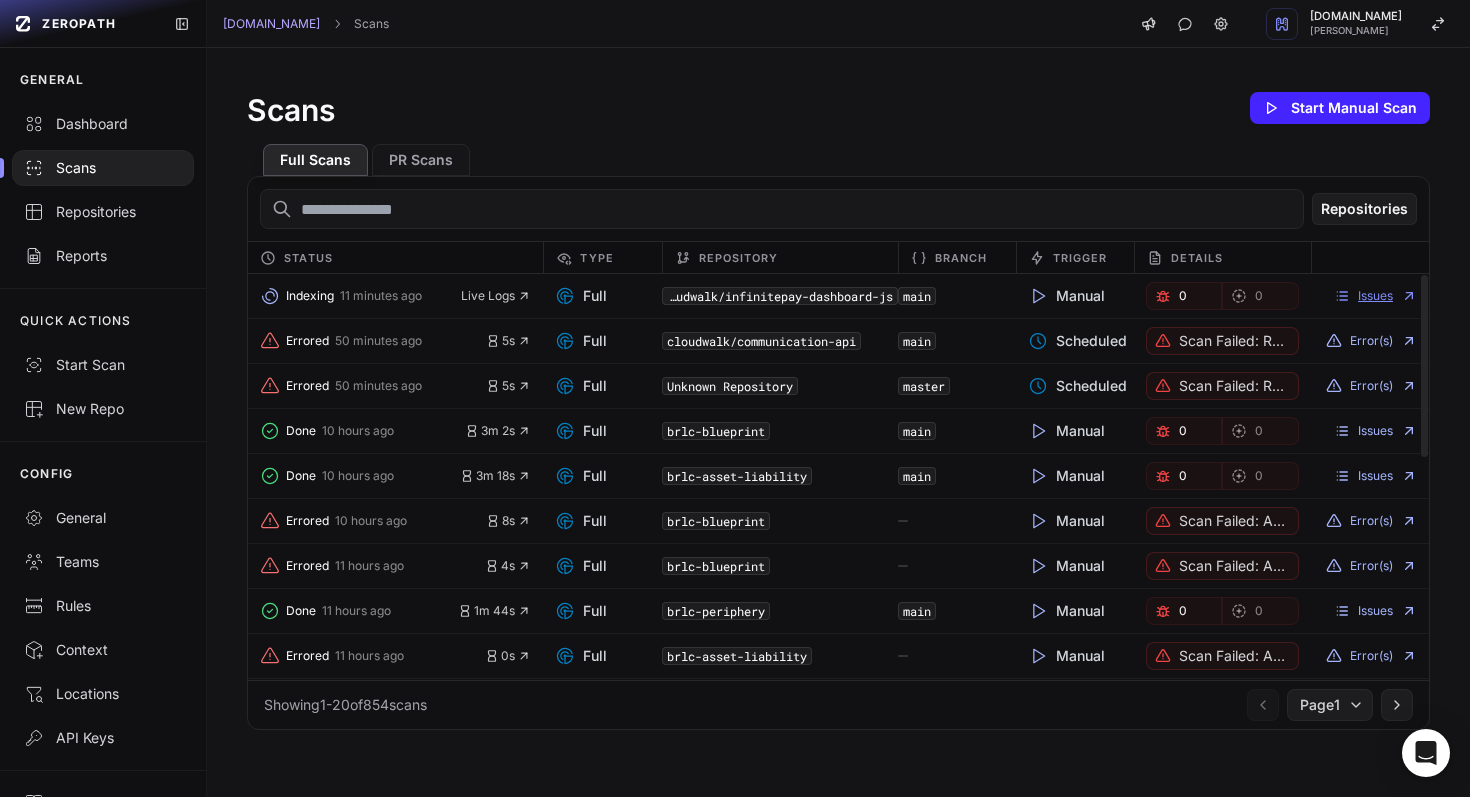 click on "Issues" at bounding box center [1375, 296] 